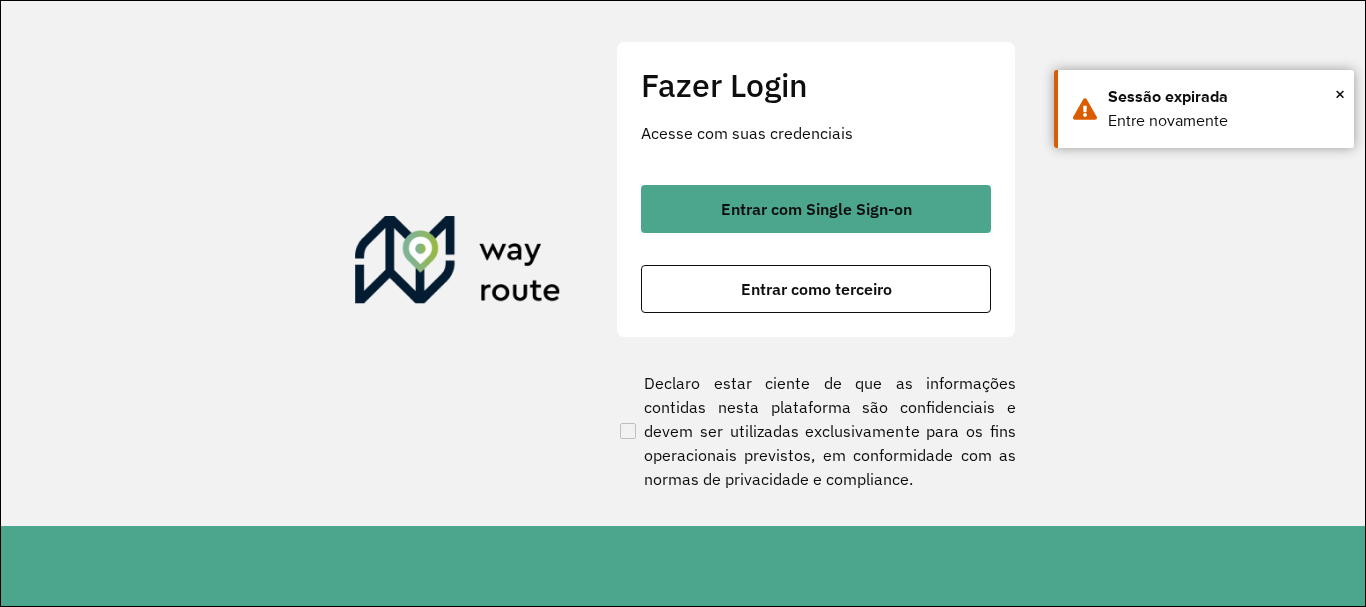 scroll, scrollTop: 0, scrollLeft: 0, axis: both 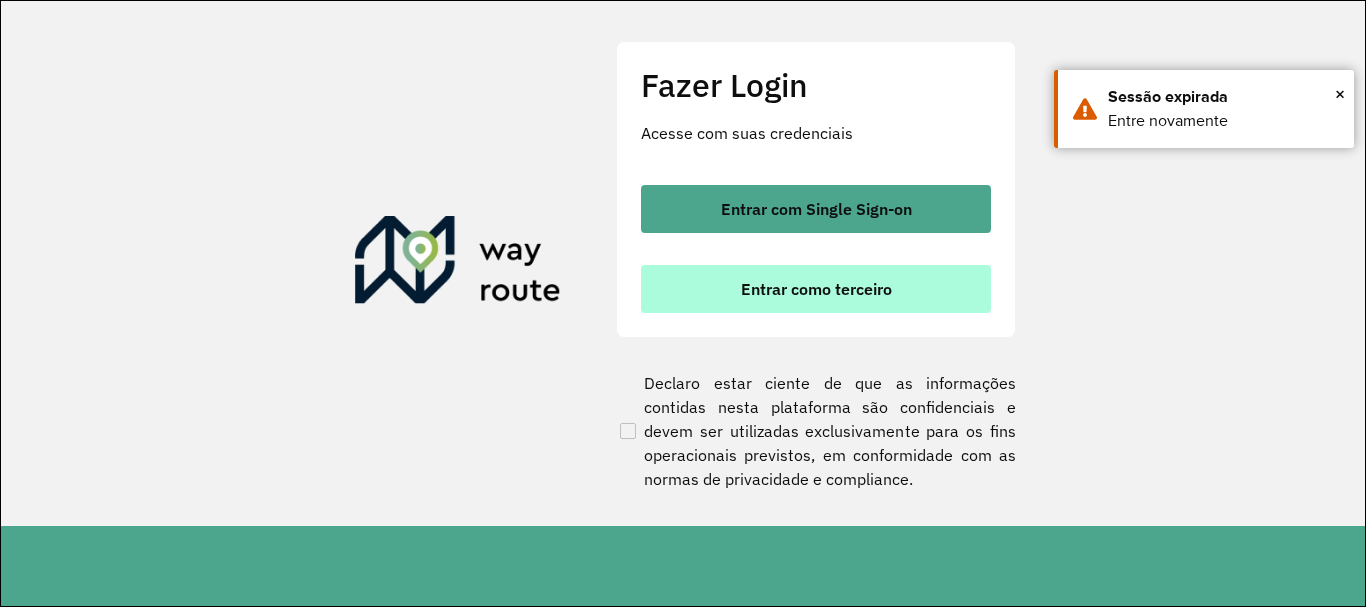 click on "Entrar como terceiro" at bounding box center [816, 289] 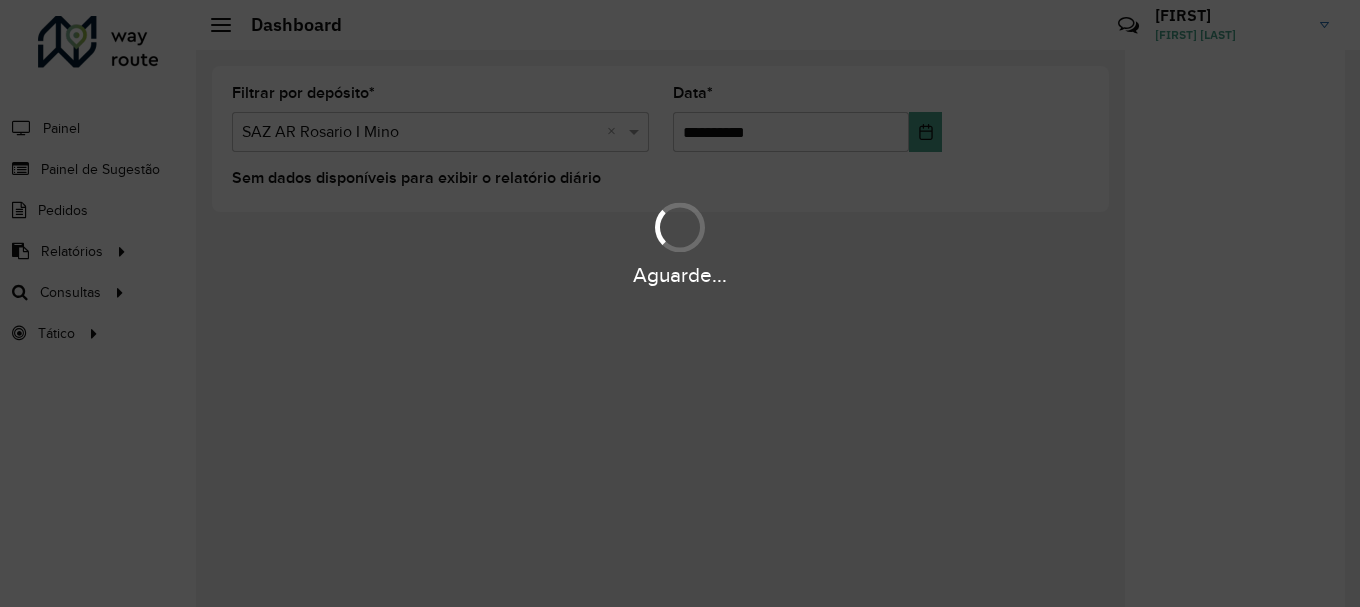 scroll, scrollTop: 0, scrollLeft: 0, axis: both 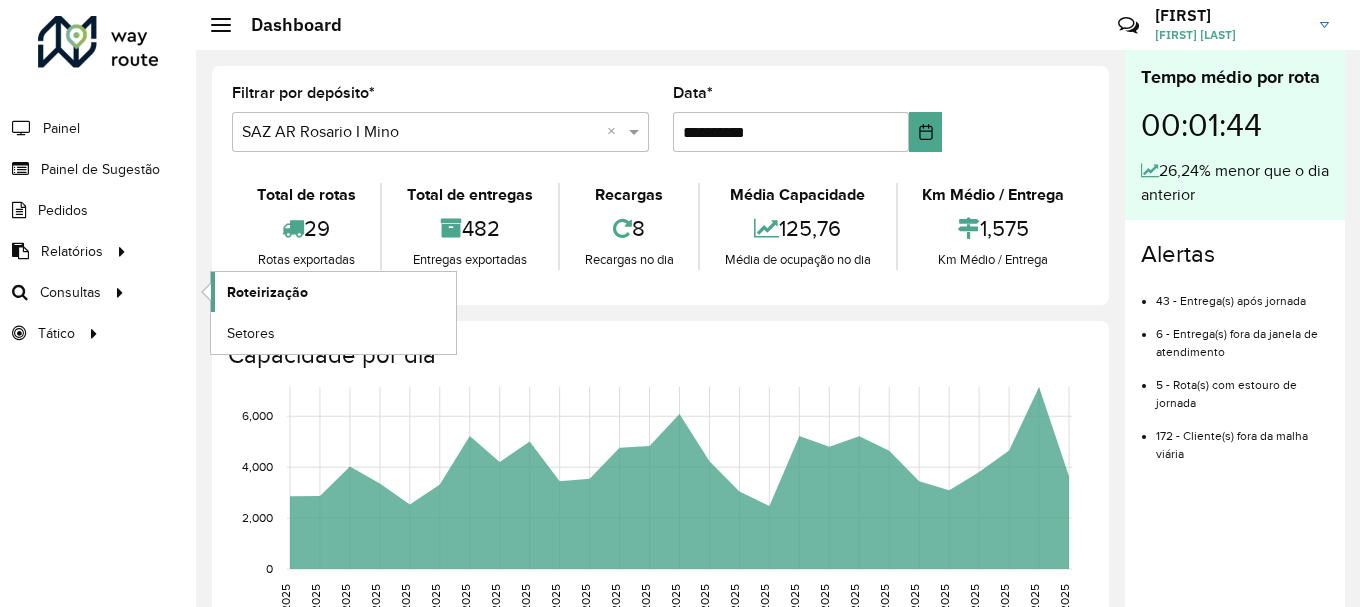 click on "Roteirização" 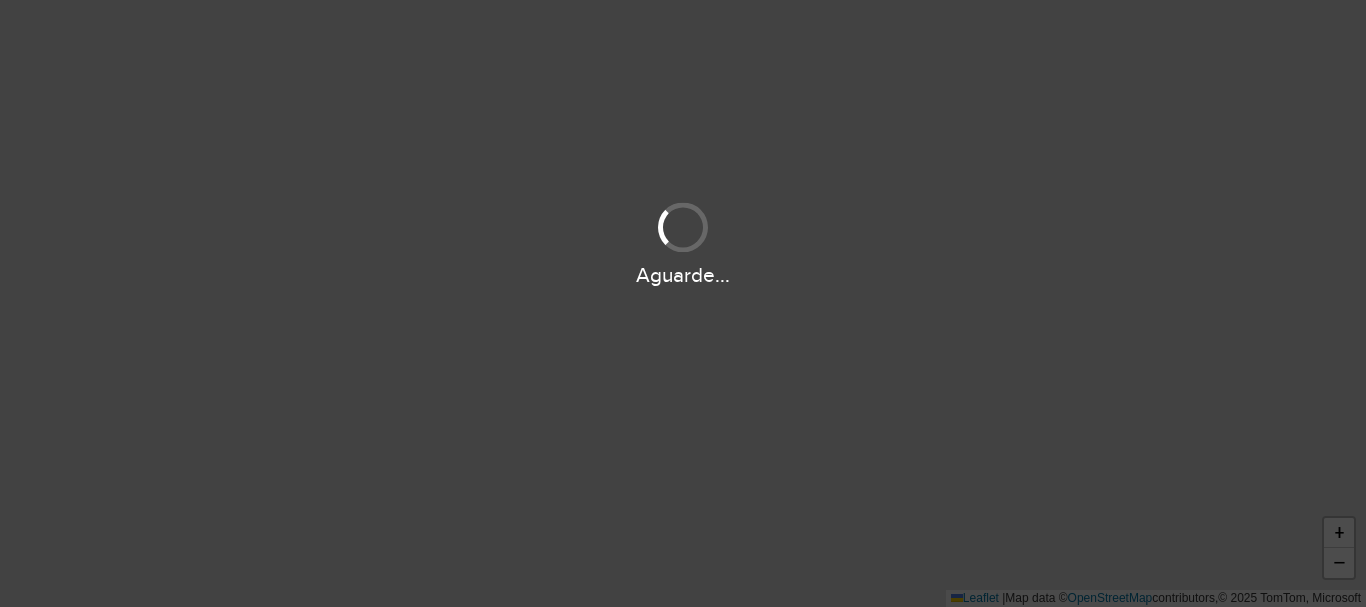 scroll, scrollTop: 0, scrollLeft: 0, axis: both 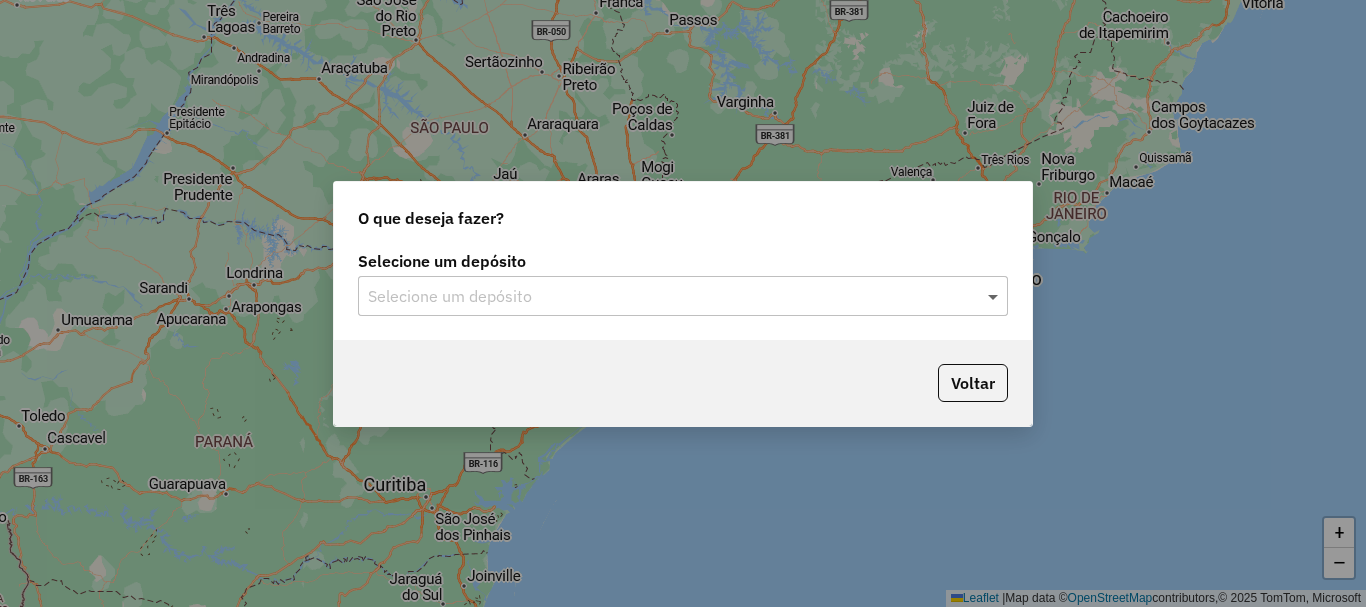click 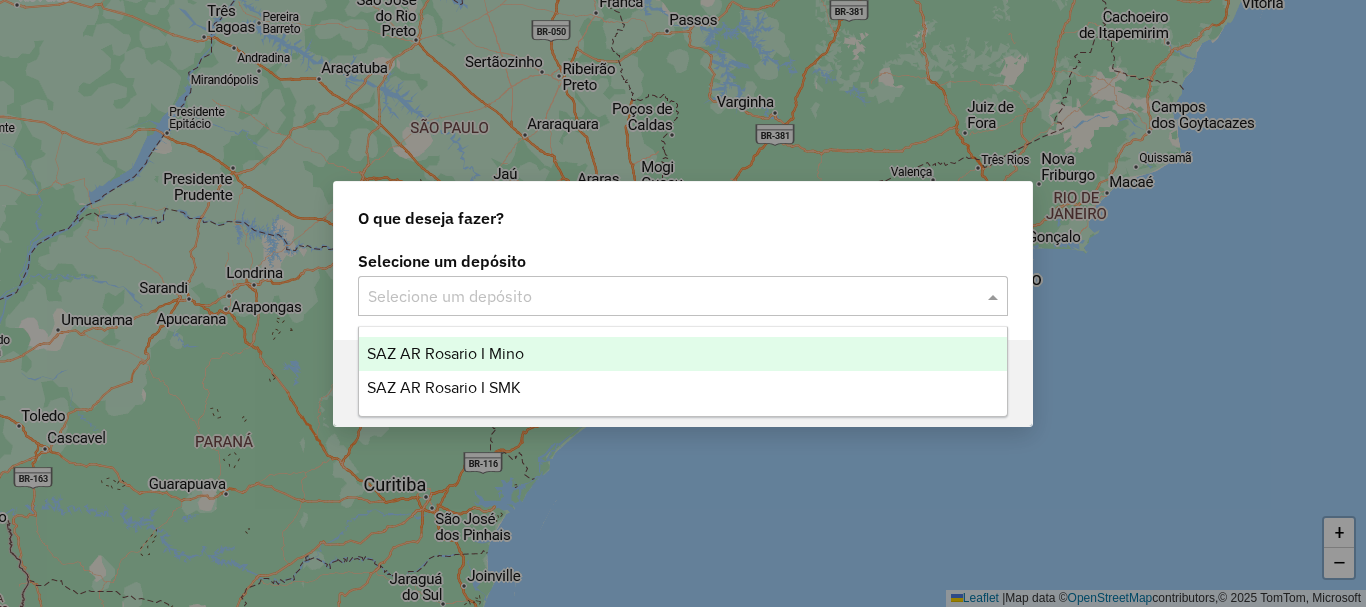 click on "SAZ AR Rosario I Mino" at bounding box center [445, 353] 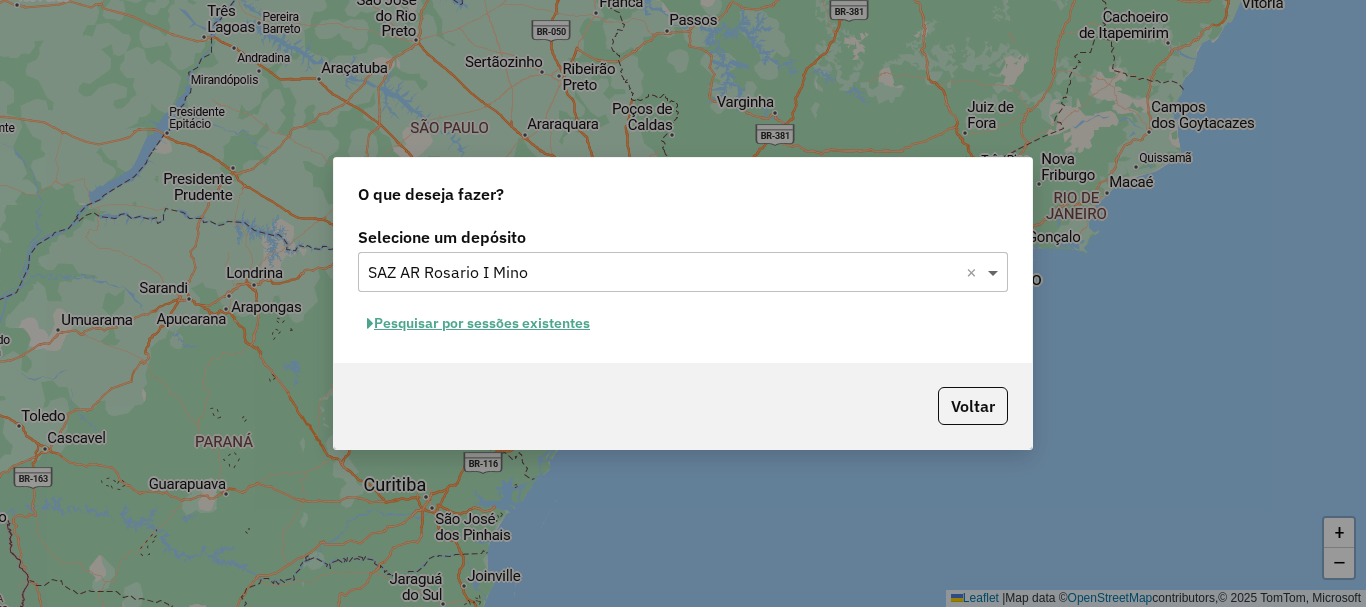 click 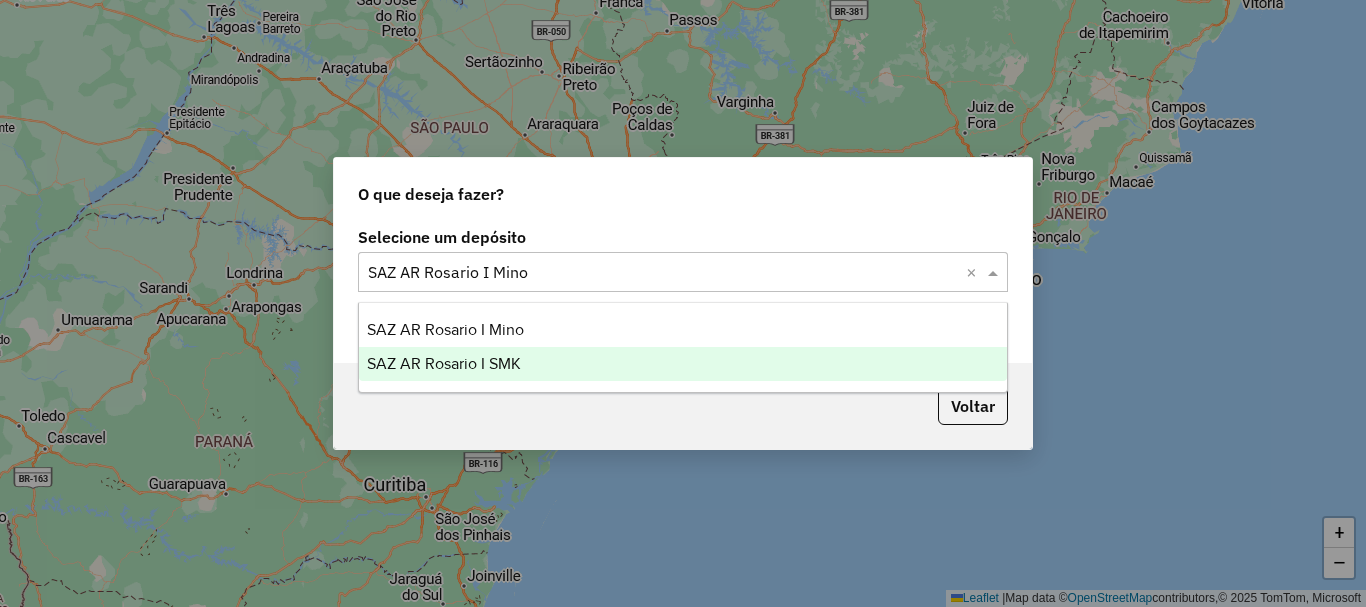click on "SAZ AR Rosario I SMK" at bounding box center [444, 363] 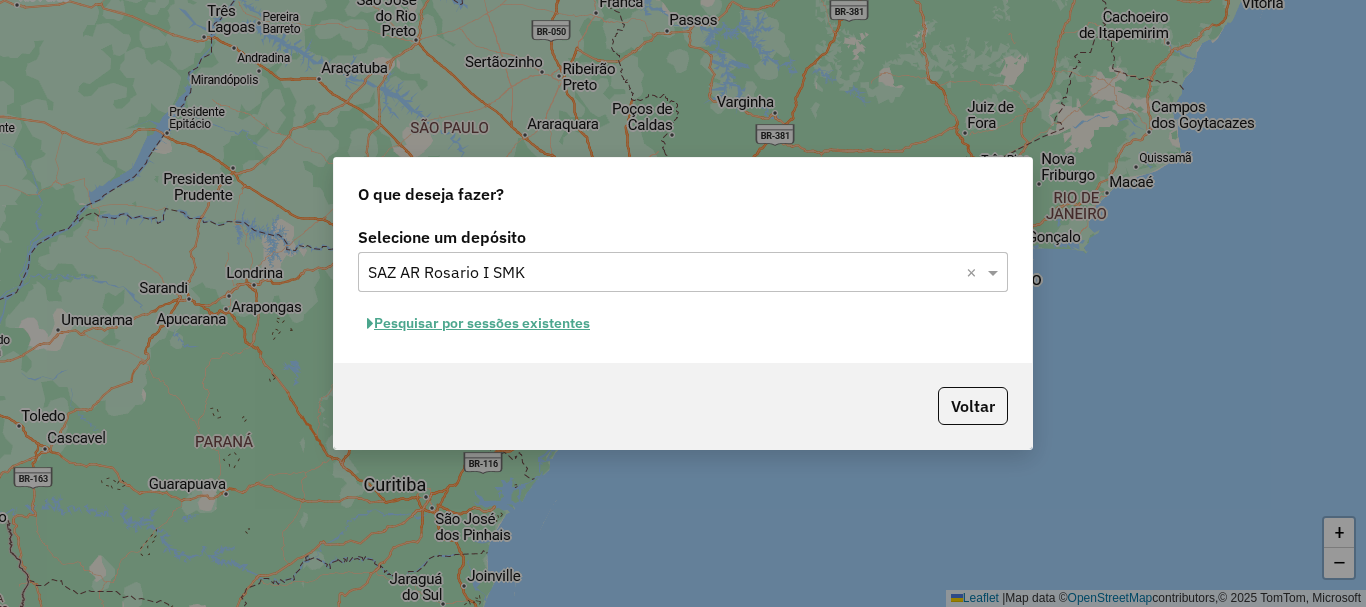 click on "Pesquisar por sessões existentes" 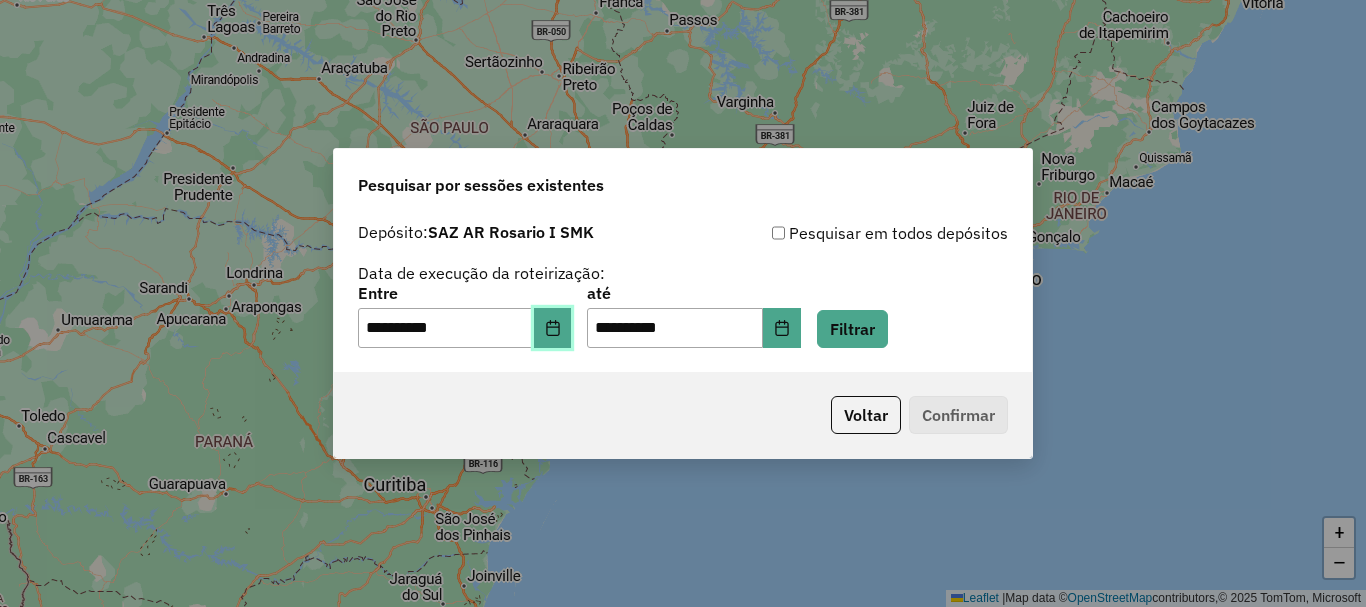 click 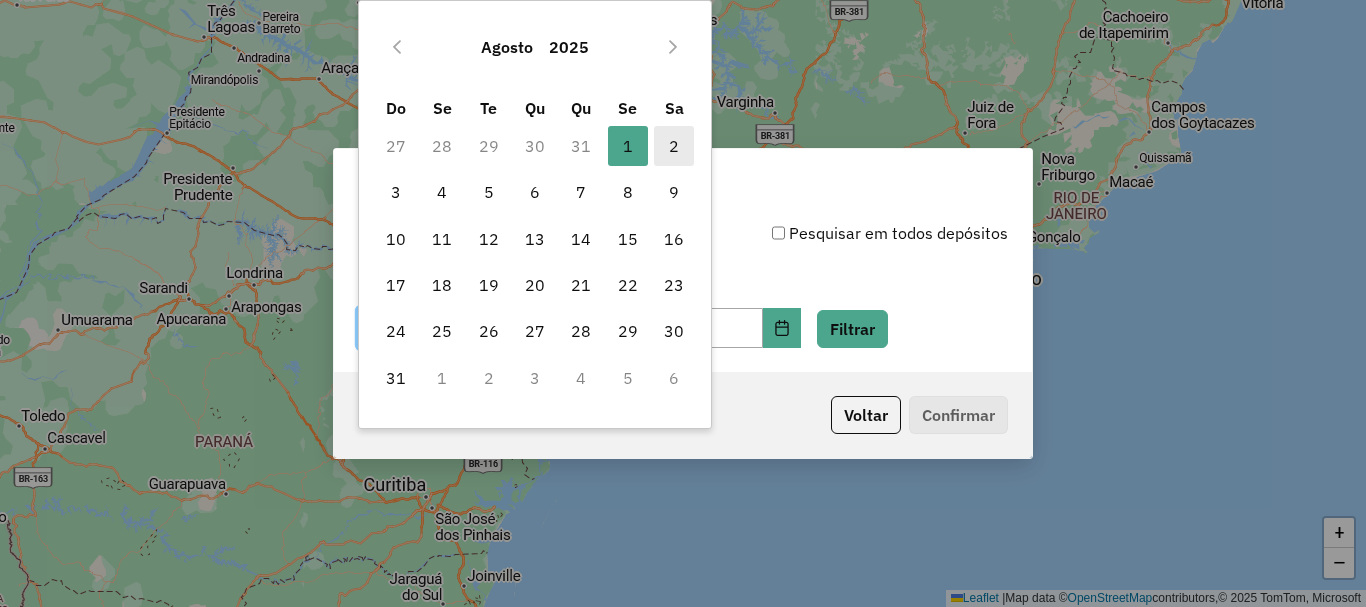 click on "2" at bounding box center (674, 146) 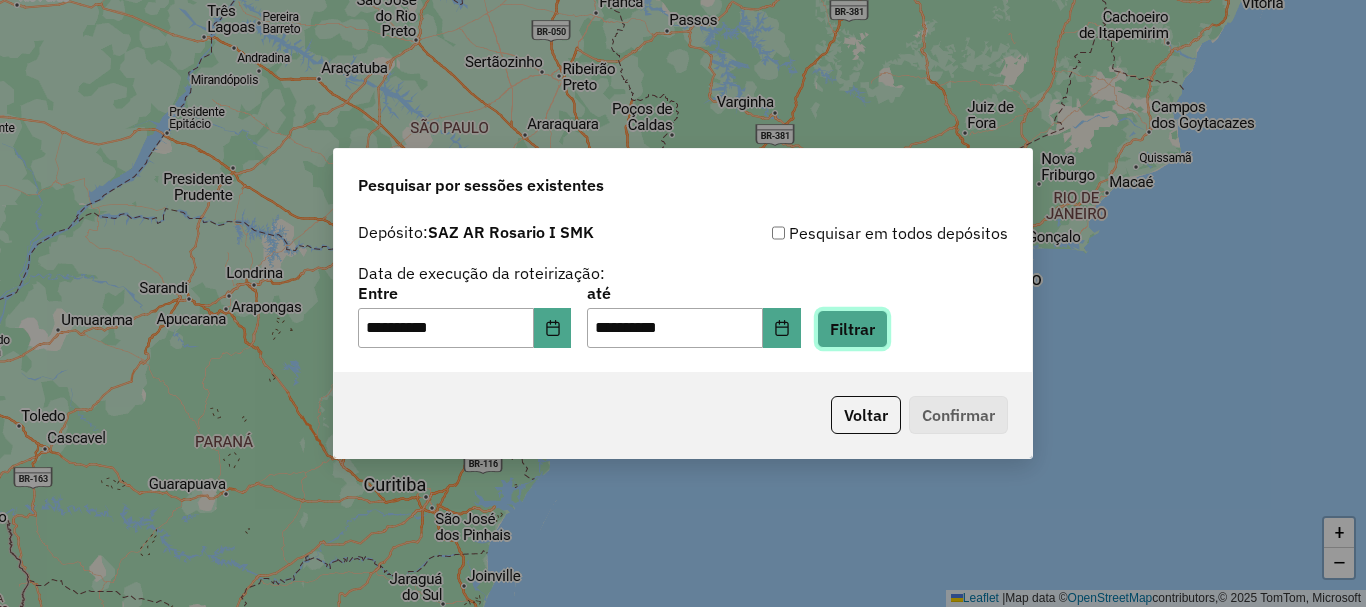 click on "Filtrar" 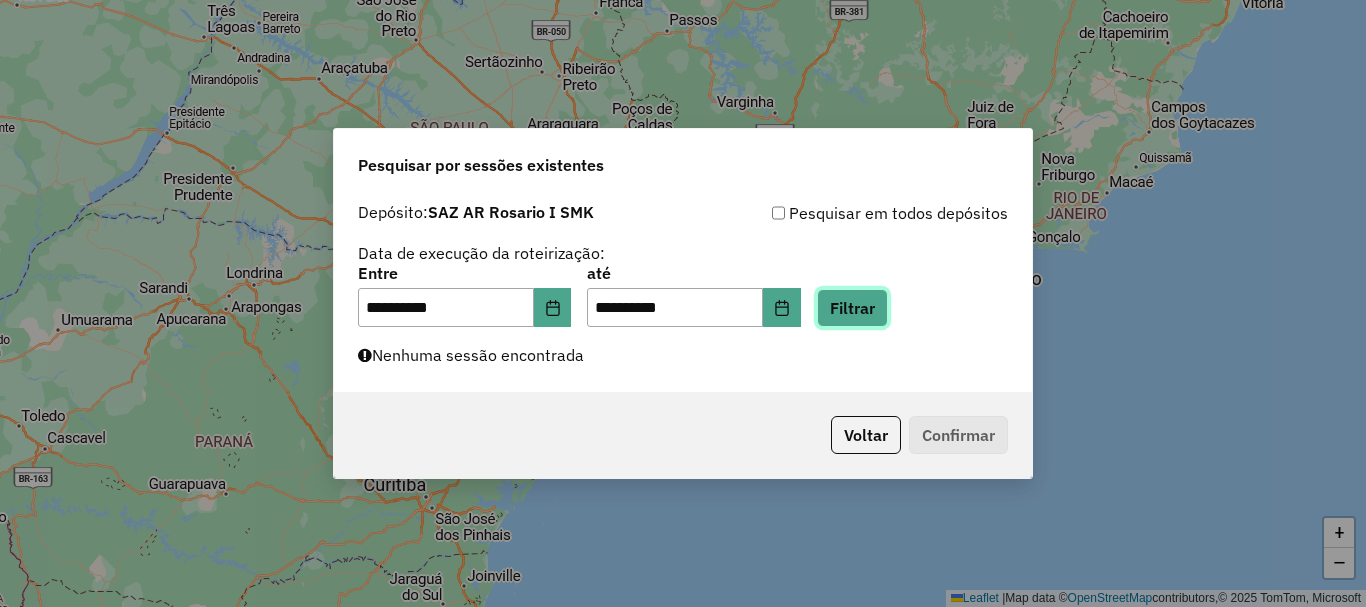 click on "Filtrar" 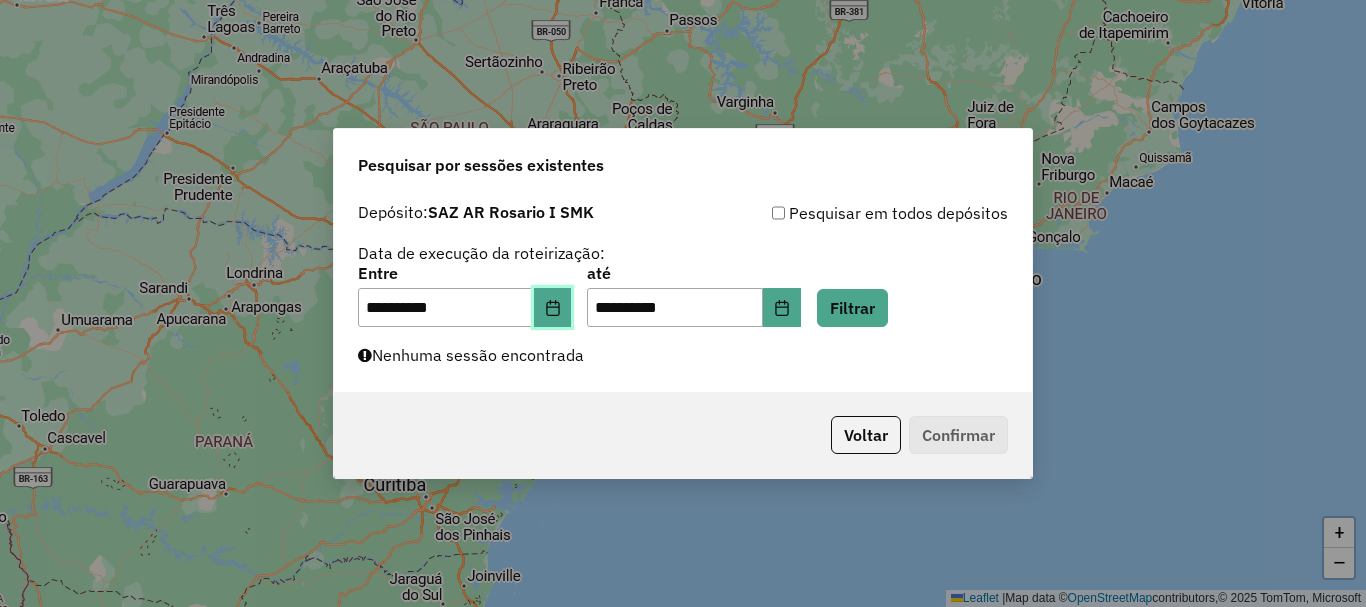 click at bounding box center [553, 308] 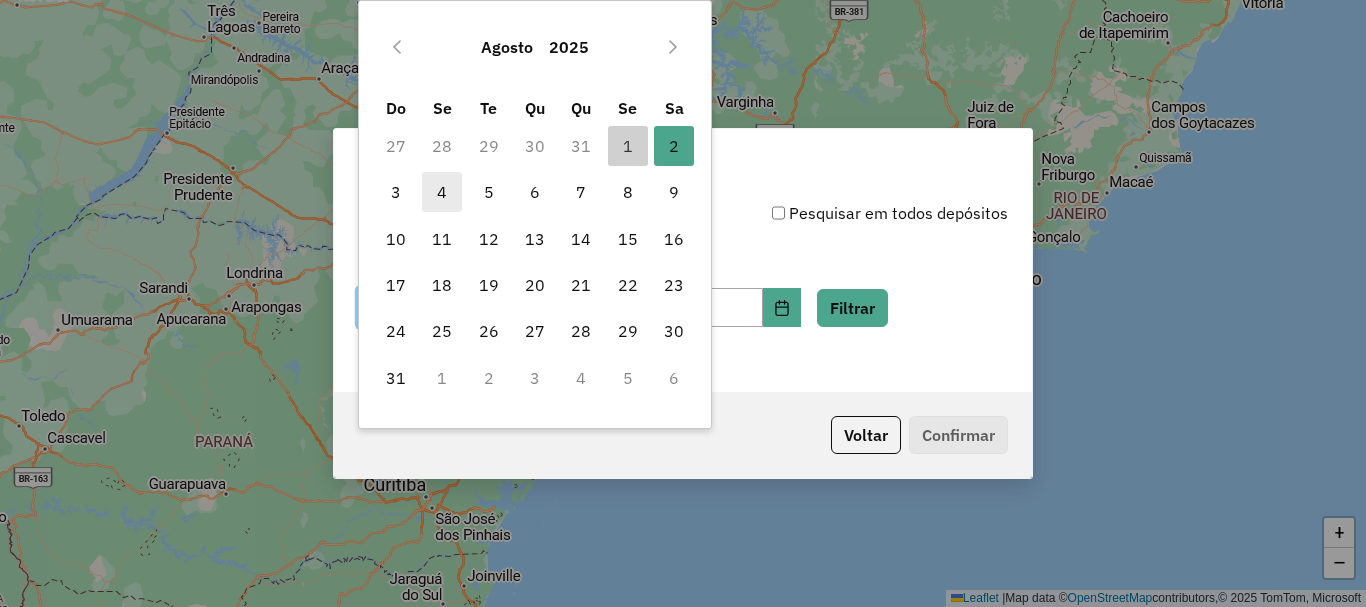 click on "4" at bounding box center [442, 192] 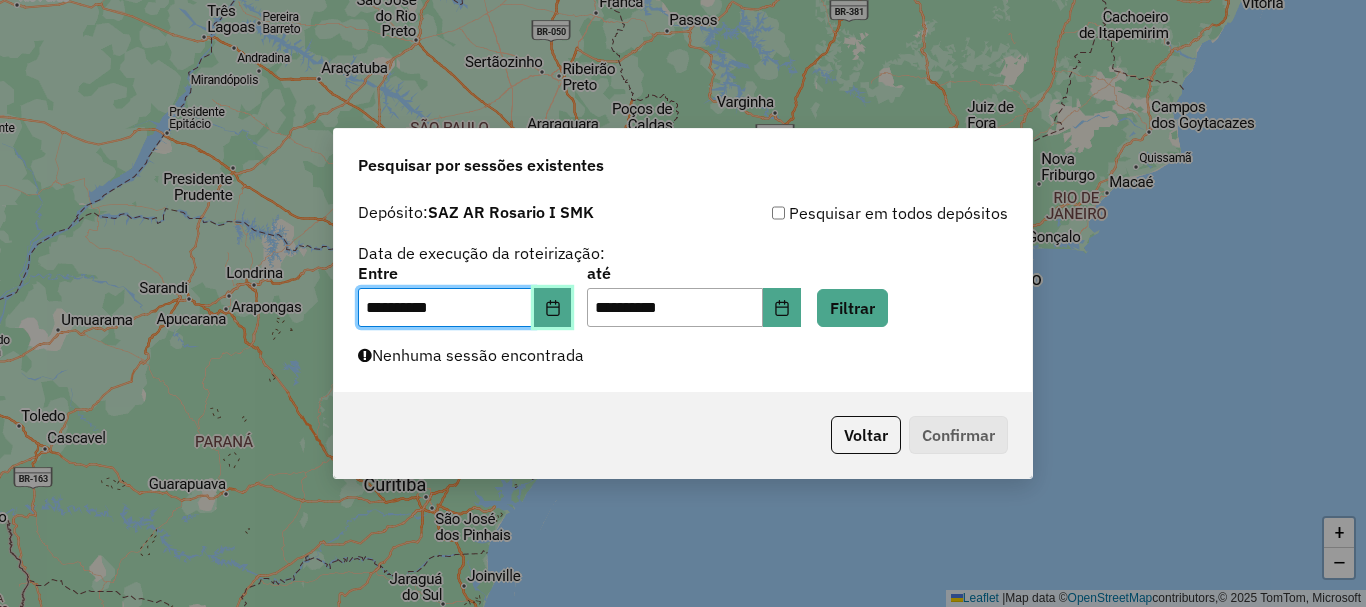 click at bounding box center [553, 308] 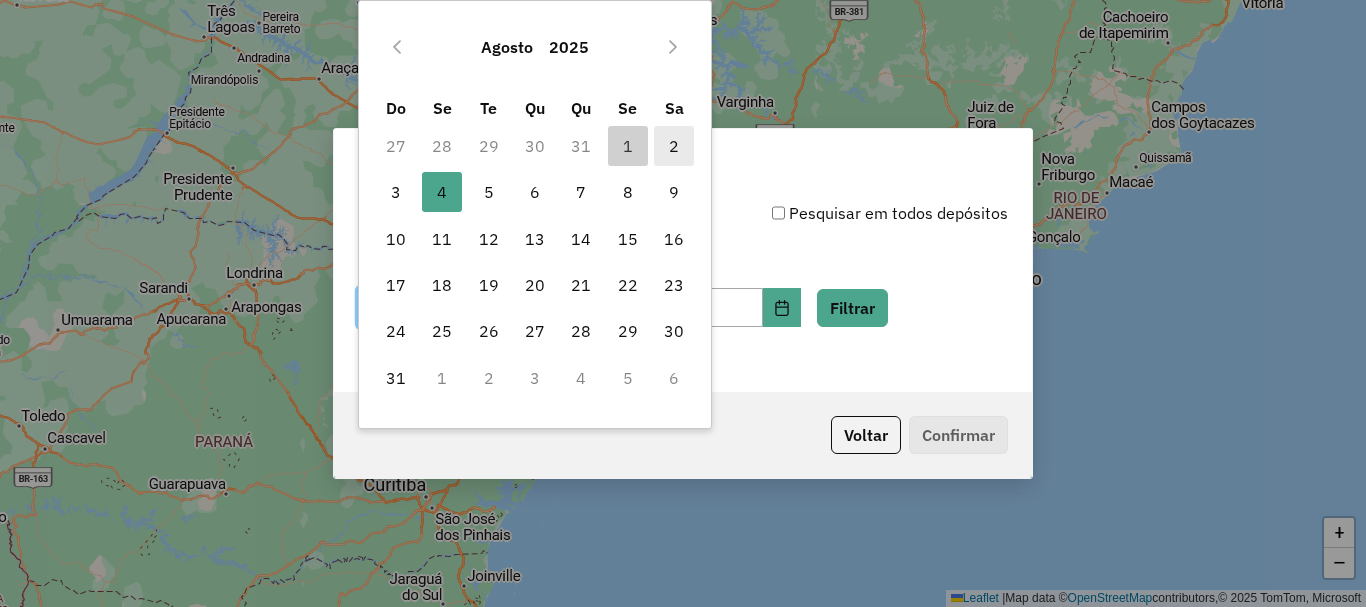 click on "2" at bounding box center (674, 146) 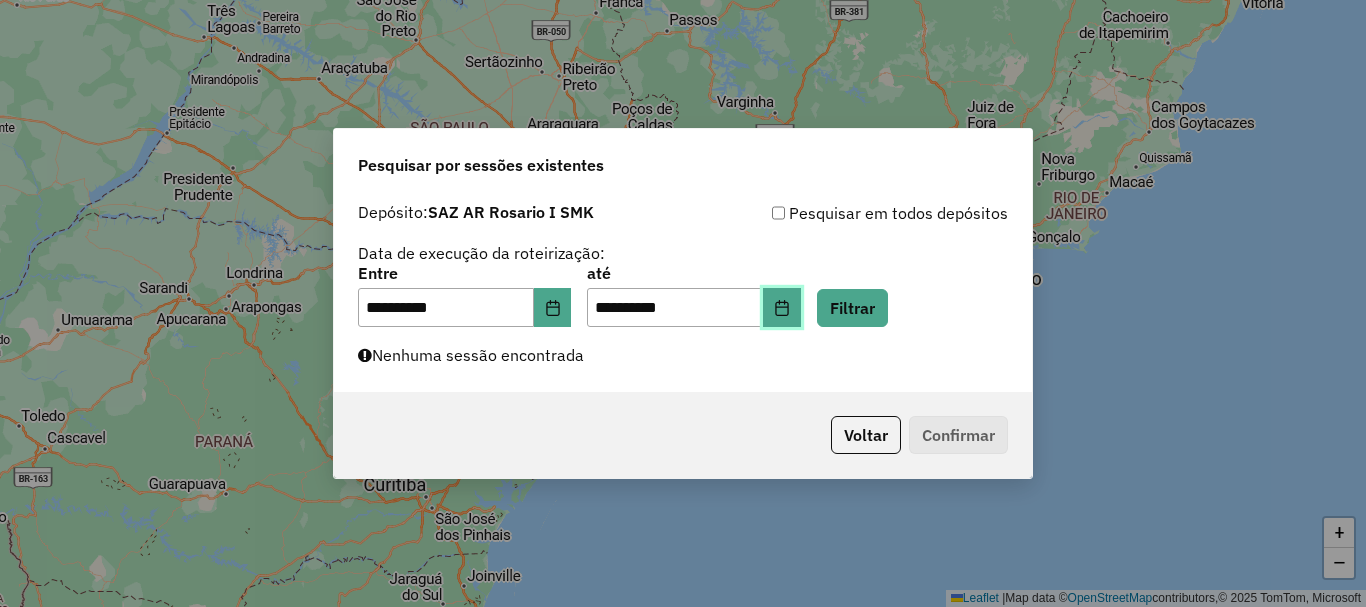 click 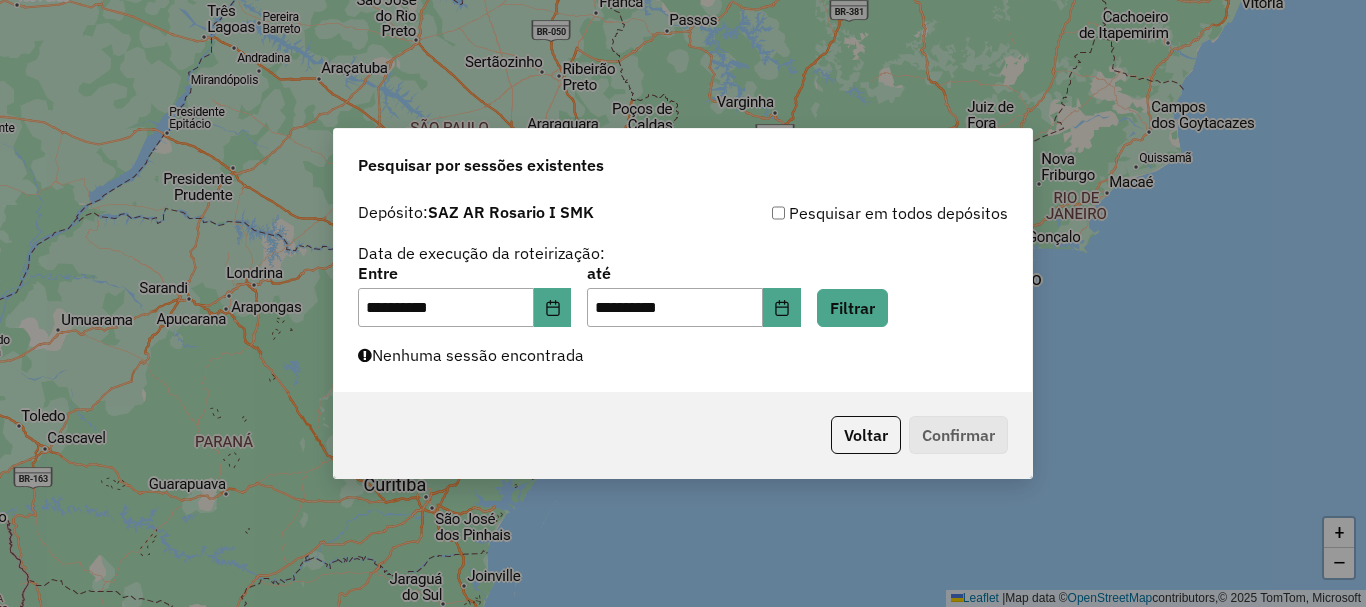 click on "Voltar   Confirmar" 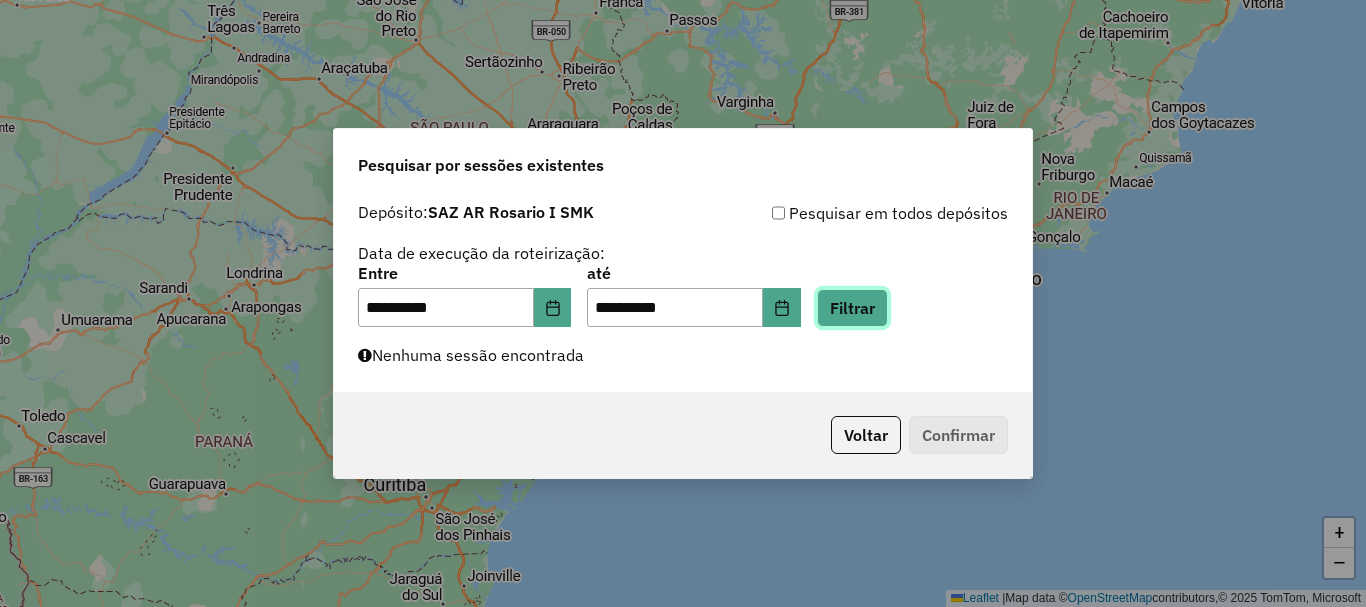 click on "Filtrar" 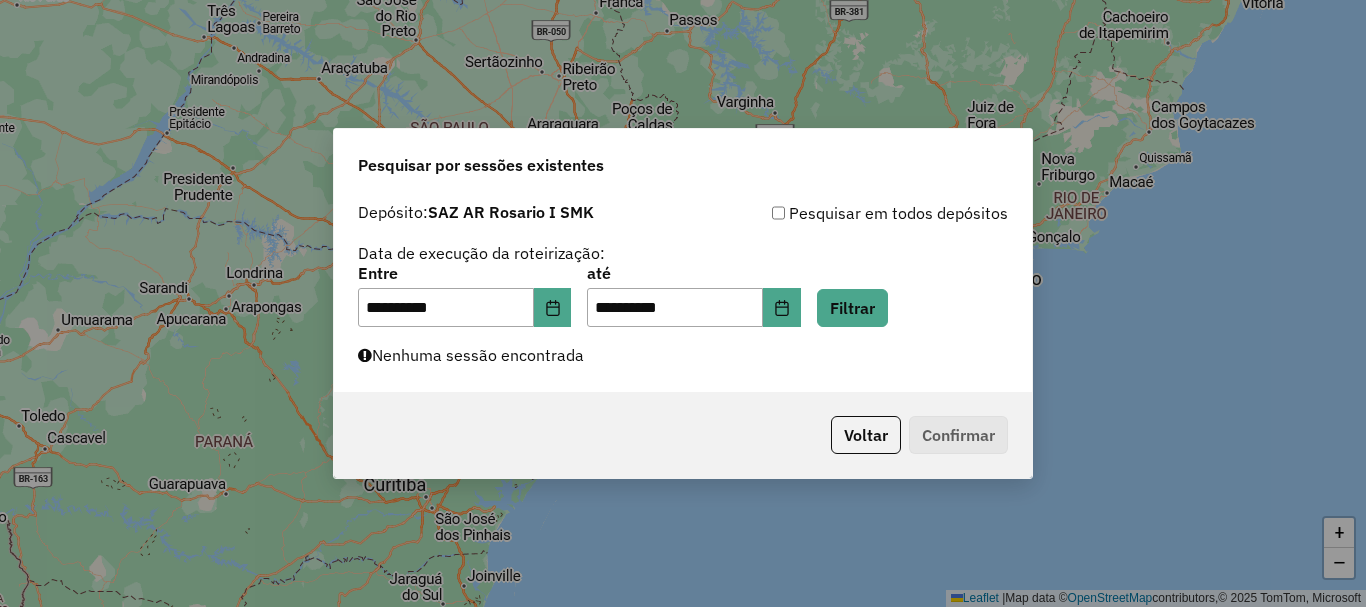 click on "**********" 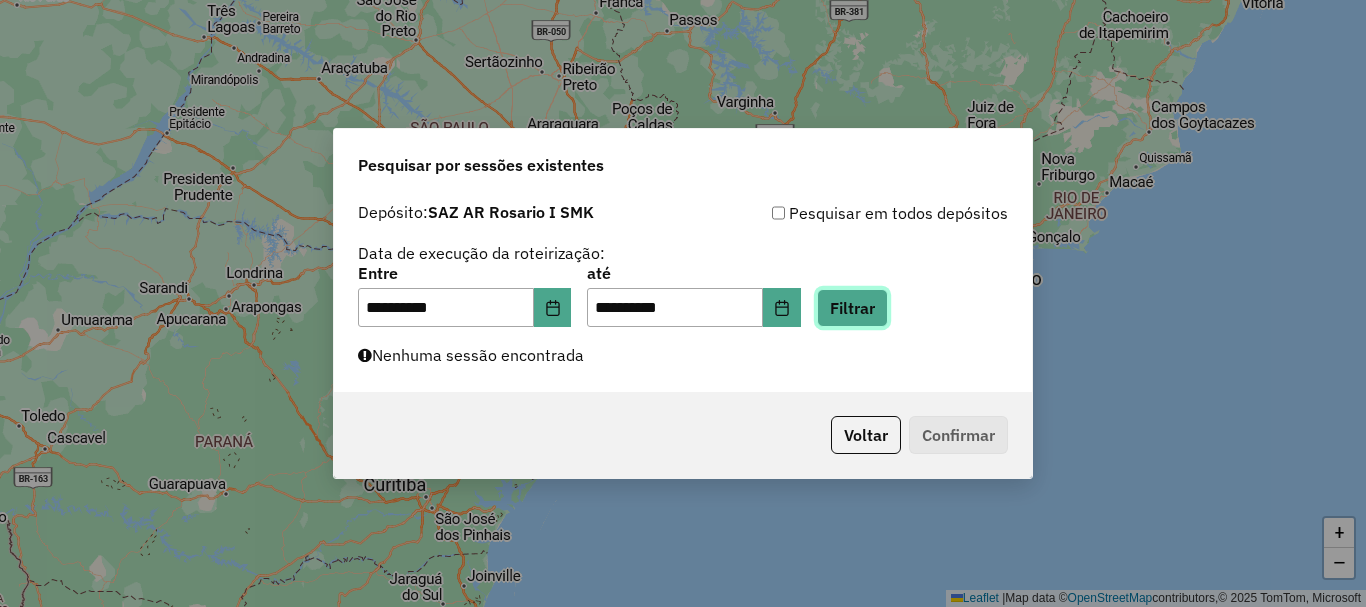 click on "Filtrar" 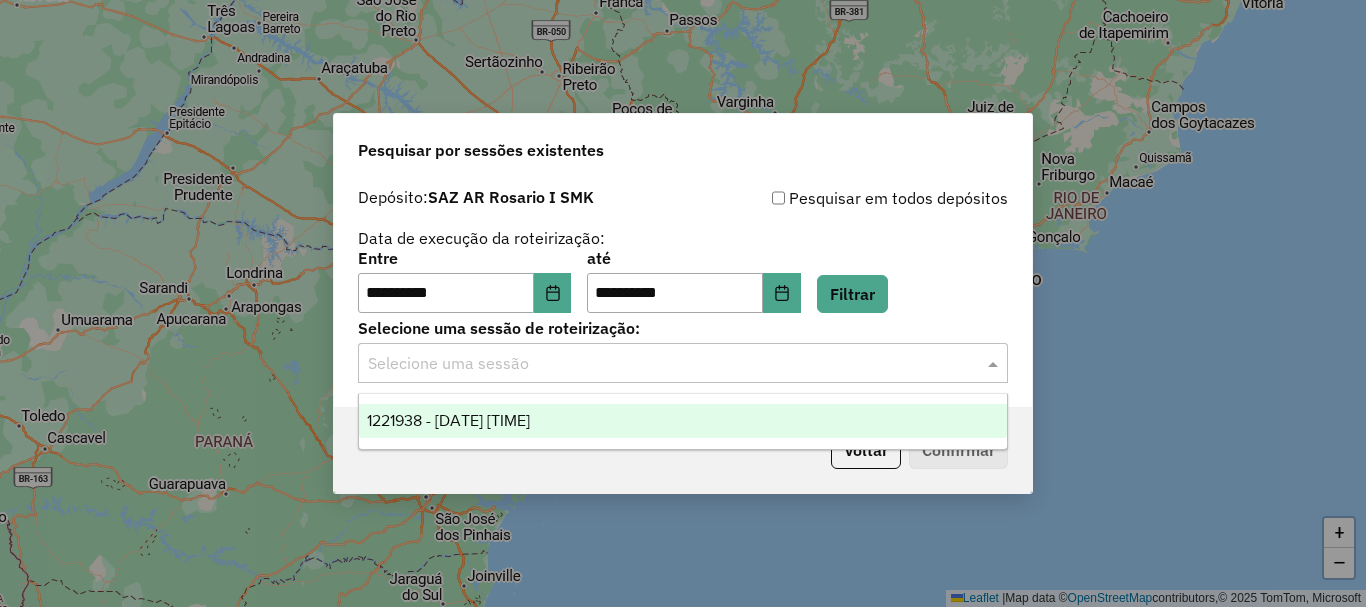 click 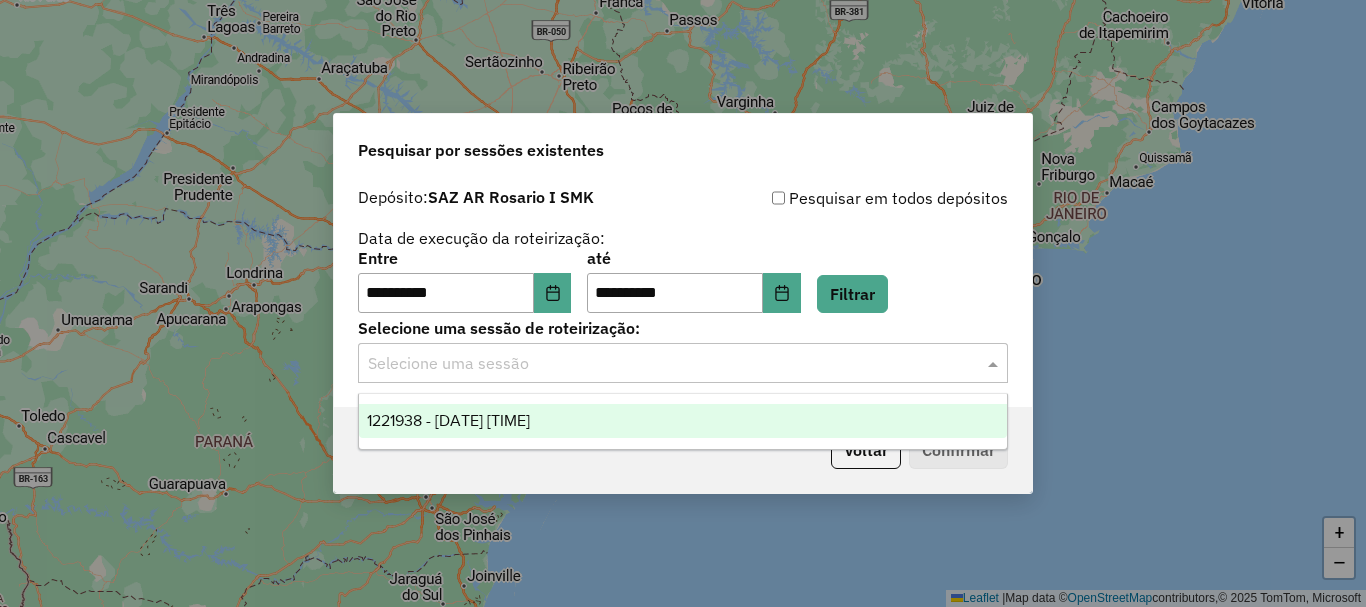 click on "1221938 - 02/08/2025 15:17" at bounding box center (448, 420) 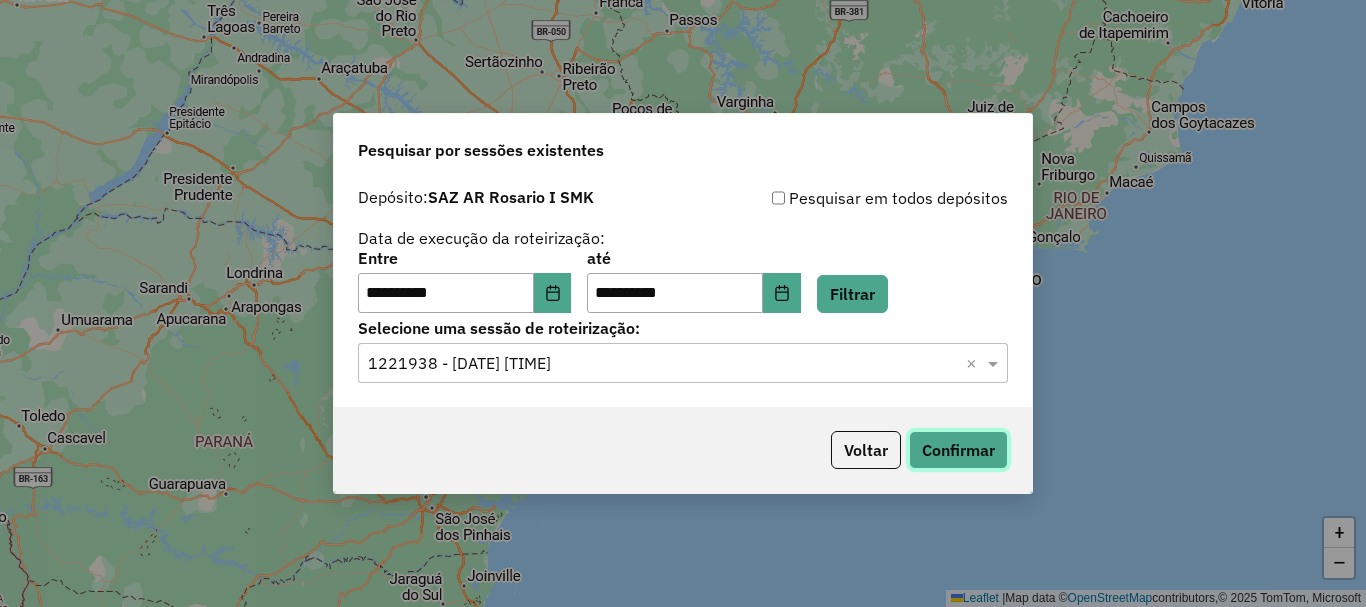 click on "Confirmar" 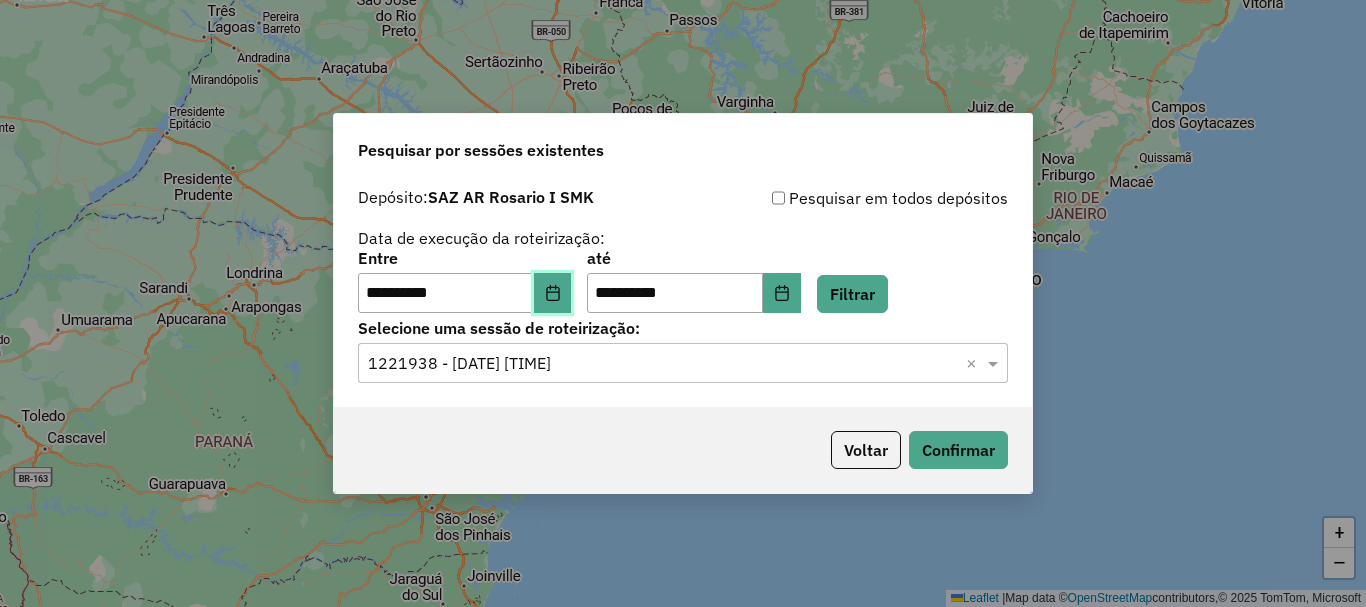 click at bounding box center [553, 293] 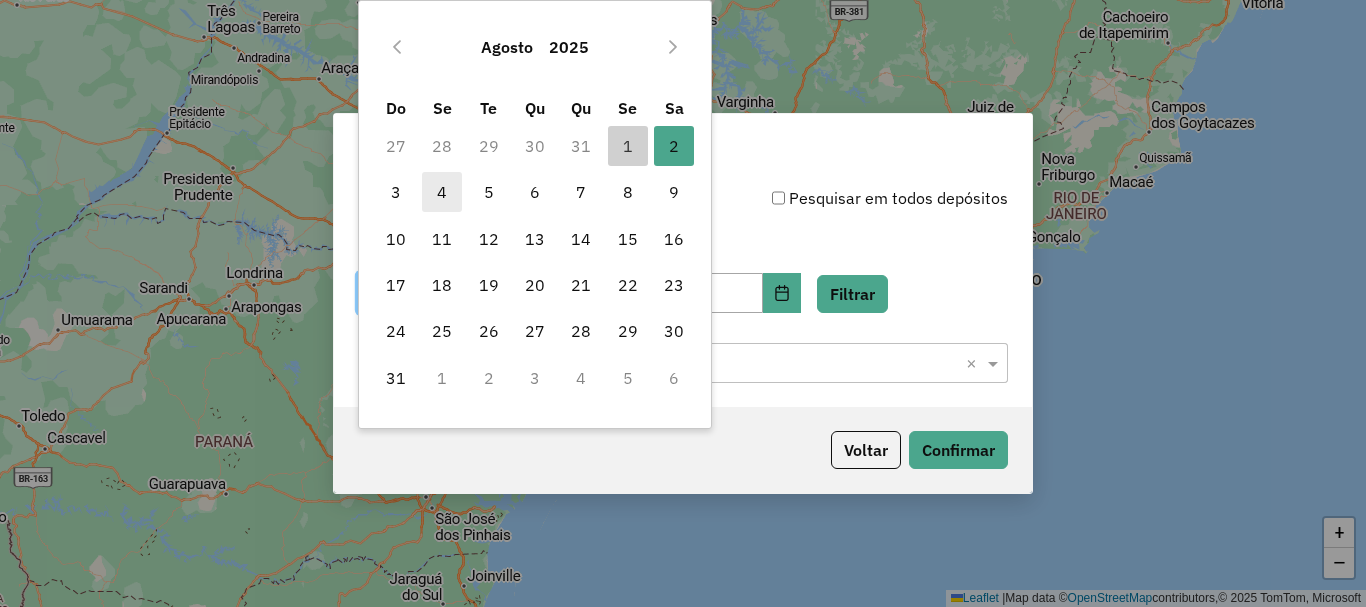 click on "4" at bounding box center [442, 192] 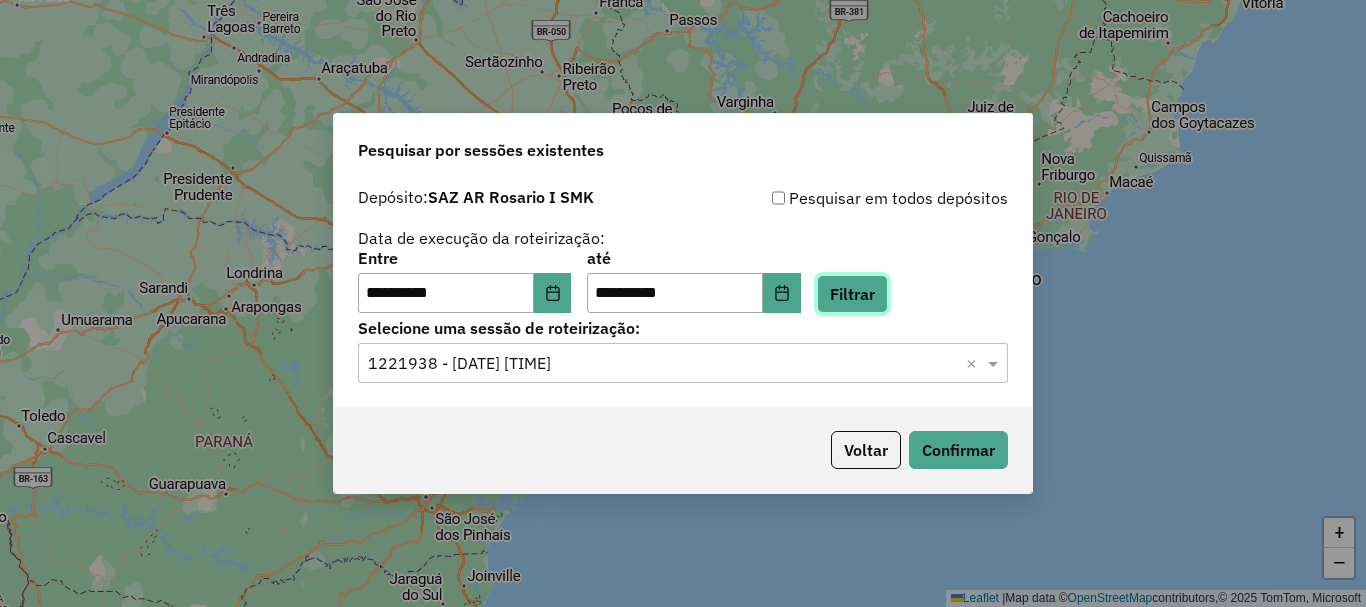 click on "Filtrar" 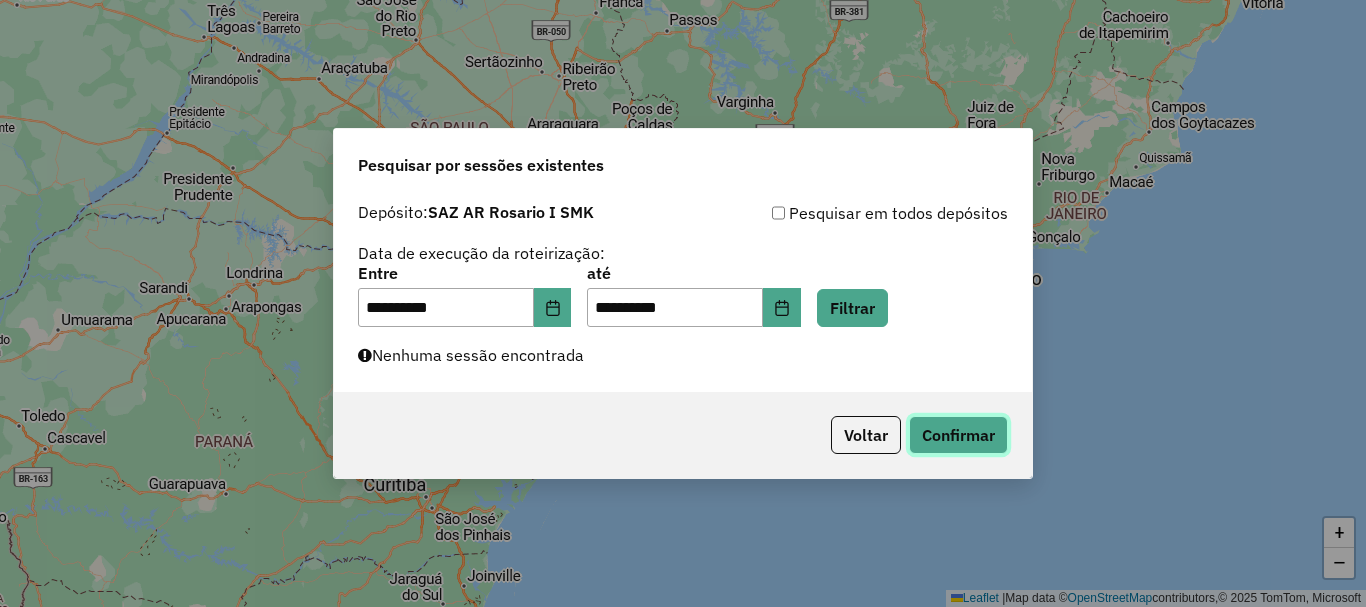 click on "Confirmar" 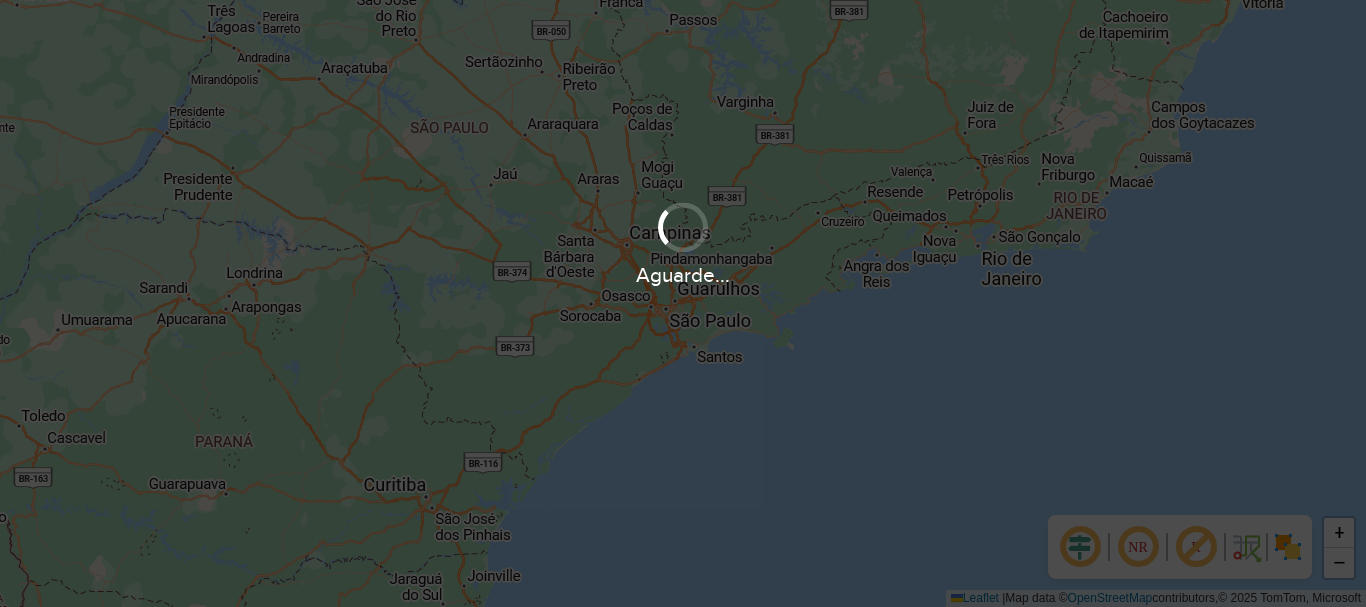scroll, scrollTop: 0, scrollLeft: 0, axis: both 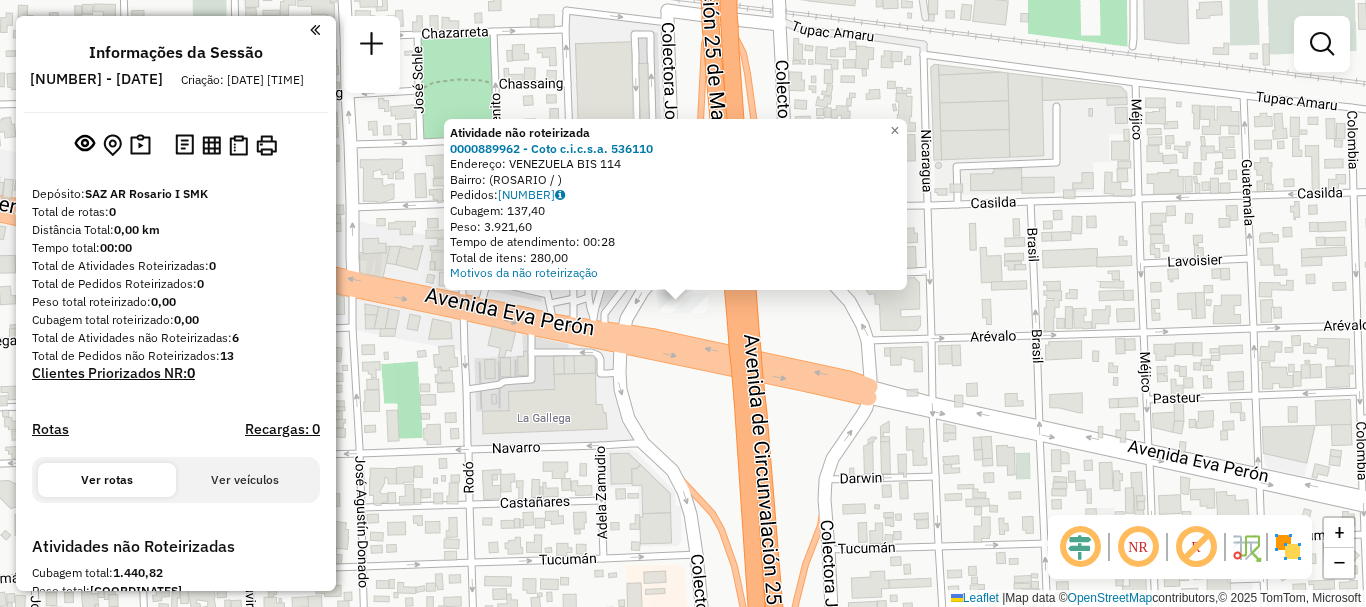 click on "Atividade não roteirizada [NUMBER] - Coto c.i.c.s.a.  [NUMBER]  Endereço: [STREET] BIS [NUMBER]   Bairro:  ([CITY] / )   Pedidos:  [NUMBER]   Cubagem: [DECIMAL]   Peso: [DECIMAL]   Tempo de atendimento: [TIME]   Total de itens: [DECIMAL]  Motivos da não roteirização × Janela de atendimento Grade de atendimento Capacidade Transportadoras Veículos Cliente Pedidos  Rotas Selecione os dias de semana para filtrar as janelas de atendimento  Seg   Ter   Qua   Qui   Sex   Sáb   Dom  Informe o período da janela de atendimento: De: Até:  Filtrar exatamente a janela do cliente  Considerar janela de atendimento padrão  Selecione os dias de semana para filtrar as grades de atendimento  Seg   Ter   Qua   Qui   Sex   Sáb   Dom   Considerar clientes sem dia de atendimento cadastrado  Clientes fora do dia de atendimento selecionado Filtrar as atividades entre os valores definidos abaixo:  Peso mínimo:   Peso máximo:   Cubagem mínima:   Cubagem máxima:   De:   Até:   De:   Até:  Transportadora: Tipo de veículo: Nome:" 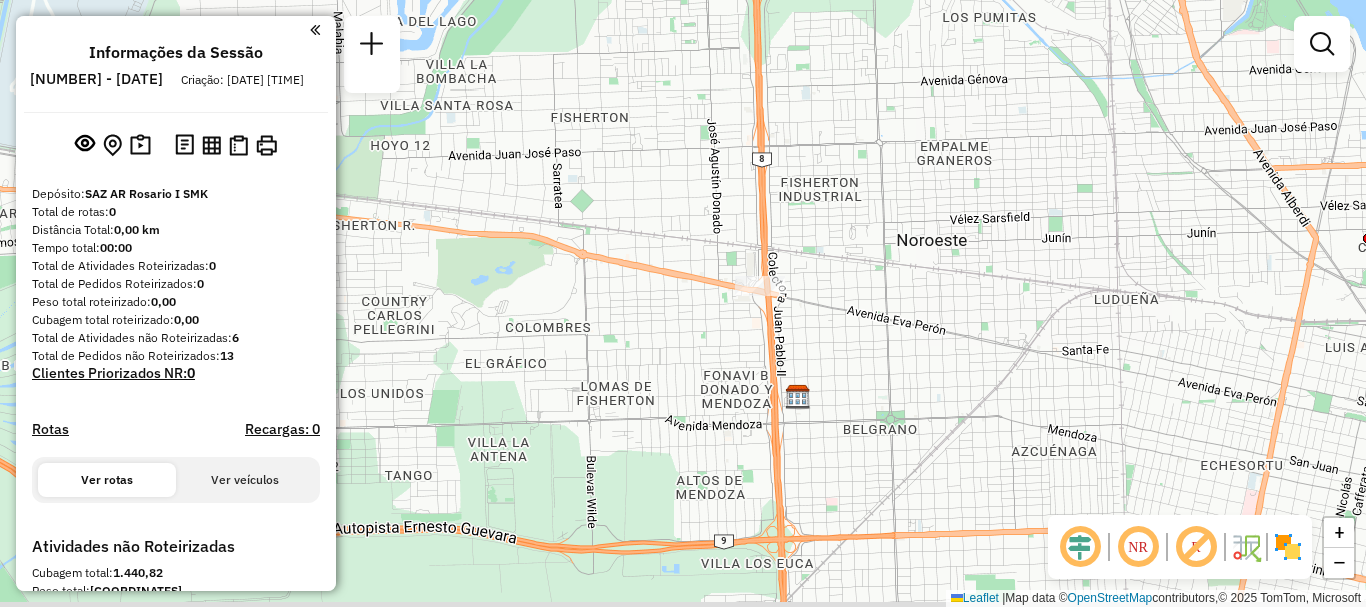 drag, startPoint x: 798, startPoint y: 325, endPoint x: 730, endPoint y: 261, distance: 93.38094 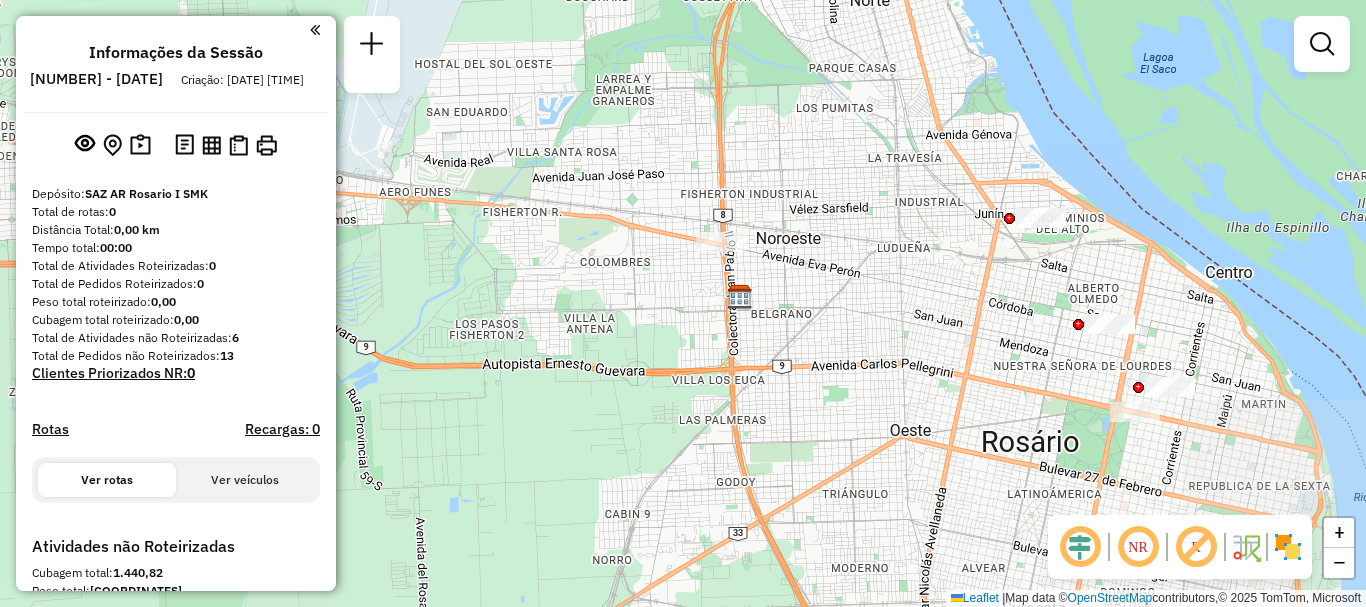 drag, startPoint x: 910, startPoint y: 325, endPoint x: 737, endPoint y: 254, distance: 187.00267 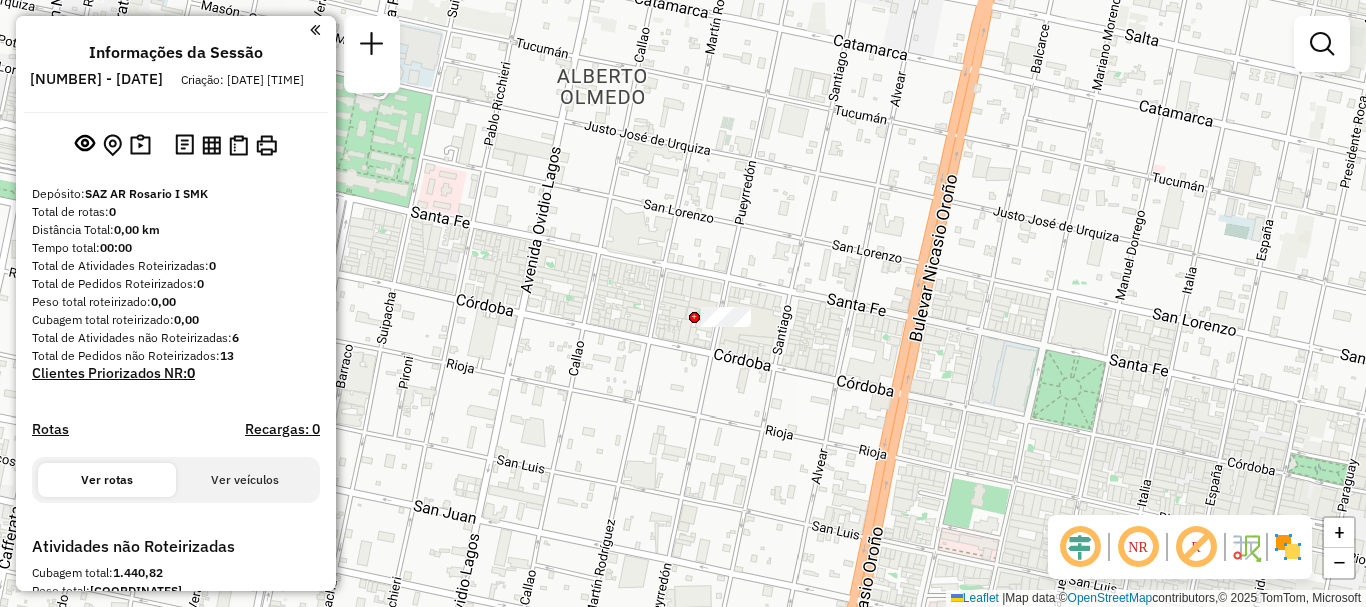 click on "Janela de atendimento Grade de atendimento Capacidade Transportadoras Veículos Cliente Pedidos  Rotas Selecione os dias de semana para filtrar as janelas de atendimento  Seg   Ter   Qua   Qui   Sex   Sáb   Dom  Informe o período da janela de atendimento: De: Até:  Filtrar exatamente a janela do cliente  Considerar janela de atendimento padrão  Selecione os dias de semana para filtrar as grades de atendimento  Seg   Ter   Qua   Qui   Sex   Sáb   Dom   Considerar clientes sem dia de atendimento cadastrado  Clientes fora do dia de atendimento selecionado Filtrar as atividades entre os valores definidos abaixo:  Peso mínimo:   Peso máximo:   Cubagem mínima:   Cubagem máxima:   De:   Até:  Filtrar as atividades entre o tempo de atendimento definido abaixo:  De:   Até:   Considerar capacidade total dos clientes não roteirizados Transportadora: Selecione um ou mais itens Tipo de veículo: Selecione um ou mais itens Veículo: Selecione um ou mais itens Motorista: Selecione um ou mais itens Nome: Rótulo:" 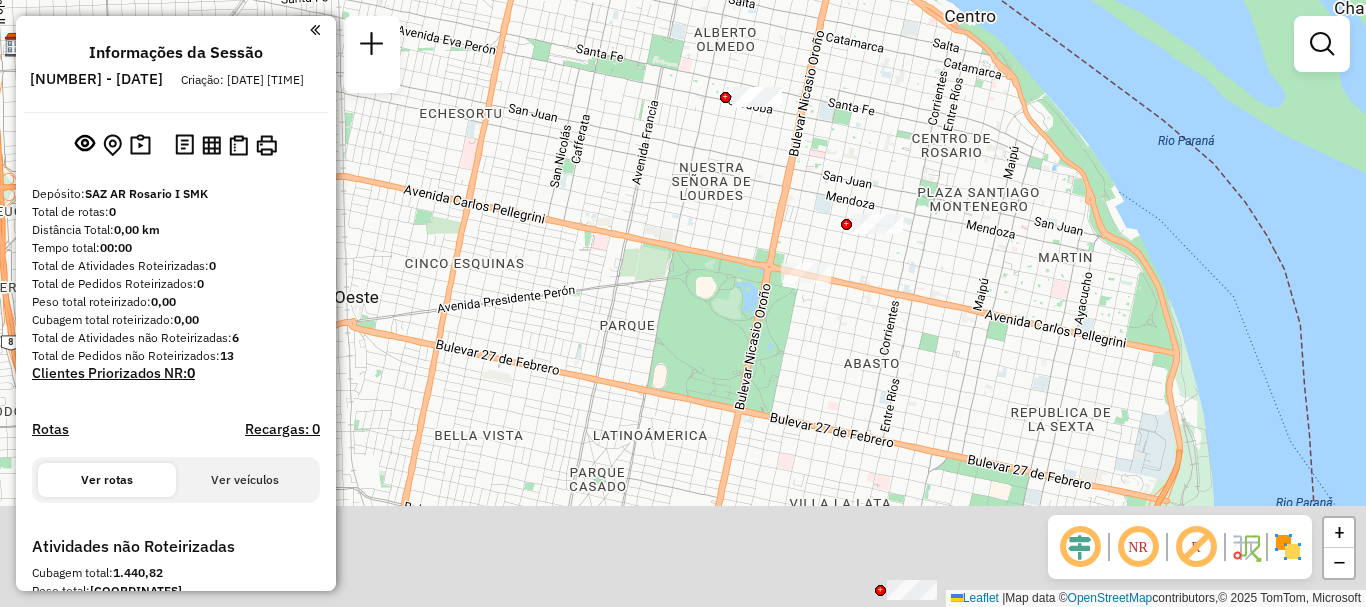 drag, startPoint x: 812, startPoint y: 111, endPoint x: 808, endPoint y: 91, distance: 20.396078 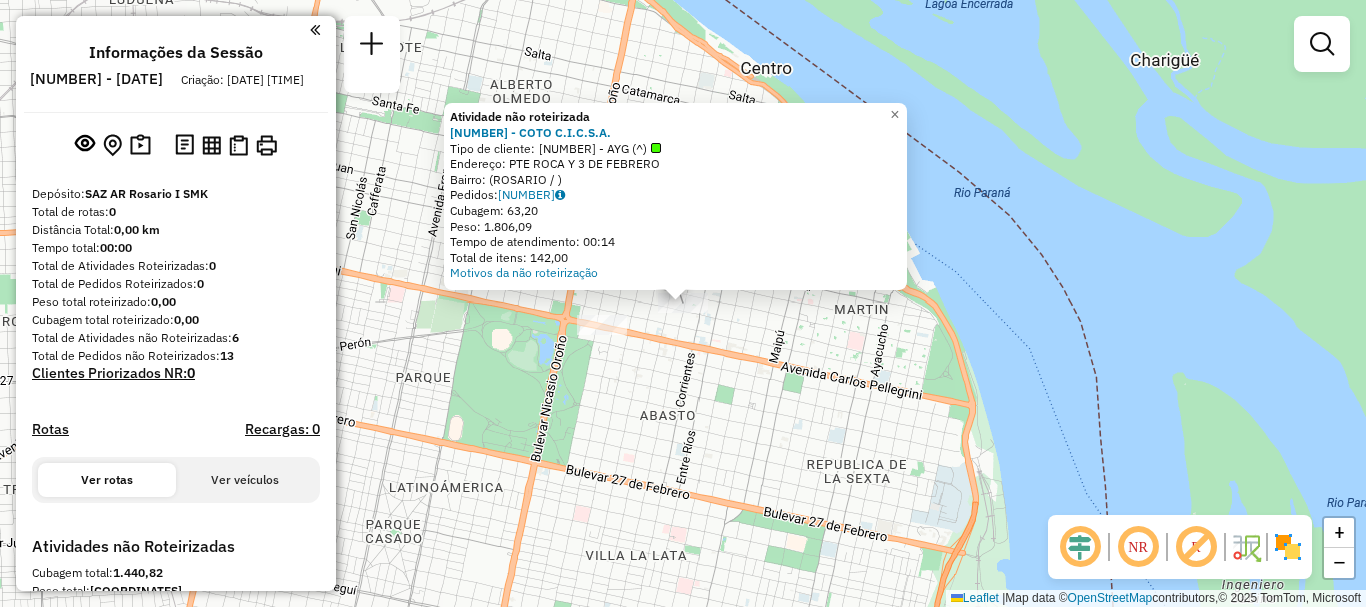 click on "Atividade não roteirizada 0000111348 - COTO C.I.C.S.A.  Tipo de cliente:   32 - AYG (^)   Endereço: PTE ROCA Y 3 DE FEBRERO   Bairro:  (ROSARIO / )   Pedidos:  008634617   Cubagem: 63,20   Peso: 1.806,09   Tempo de atendimento: 00:14   Total de itens: 142,00  Motivos da não roteirização × Janela de atendimento Grade de atendimento Capacidade Transportadoras Veículos Cliente Pedidos  Rotas Selecione os dias de semana para filtrar as janelas de atendimento  Seg   Ter   Qua   Qui   Sex   Sáb   Dom  Informe o período da janela de atendimento: De: Até:  Filtrar exatamente a janela do cliente  Considerar janela de atendimento padrão  Selecione os dias de semana para filtrar as grades de atendimento  Seg   Ter   Qua   Qui   Sex   Sáb   Dom   Considerar clientes sem dia de atendimento cadastrado  Clientes fora do dia de atendimento selecionado Filtrar as atividades entre os valores definidos abaixo:  Peso mínimo:   Peso máximo:   Cubagem mínima:   Cubagem máxima:   De:   Até:   De:   Até:  Veículo:" 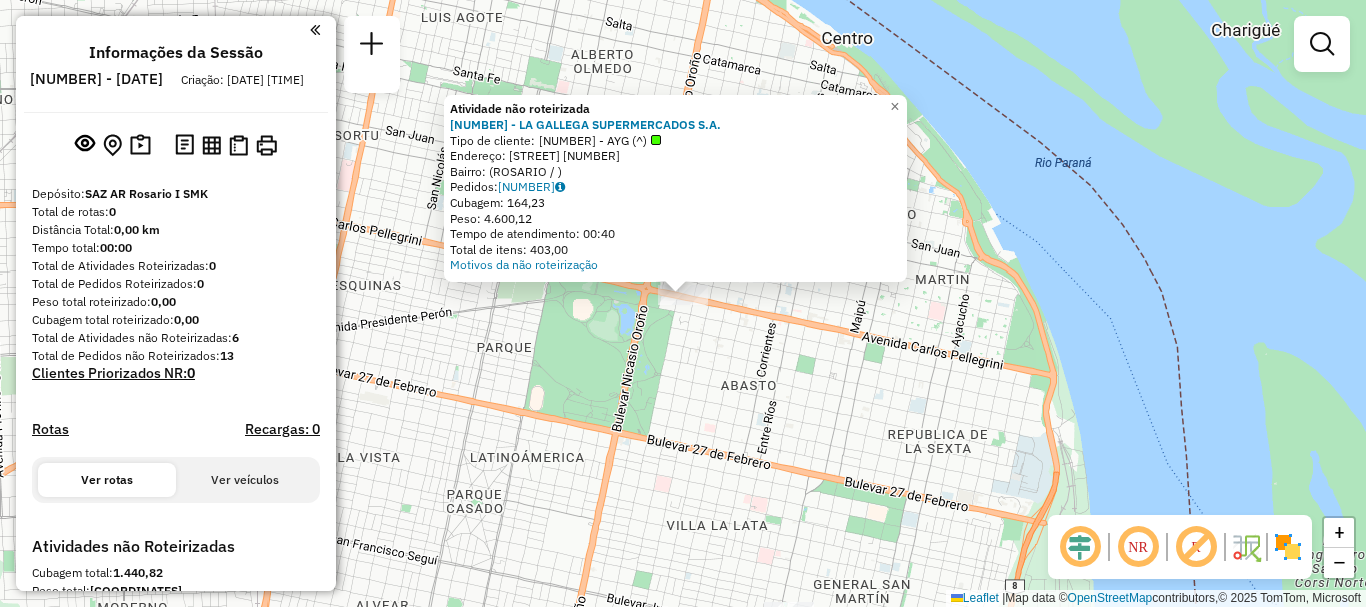 drag, startPoint x: 701, startPoint y: 357, endPoint x: 706, endPoint y: 275, distance: 82.1523 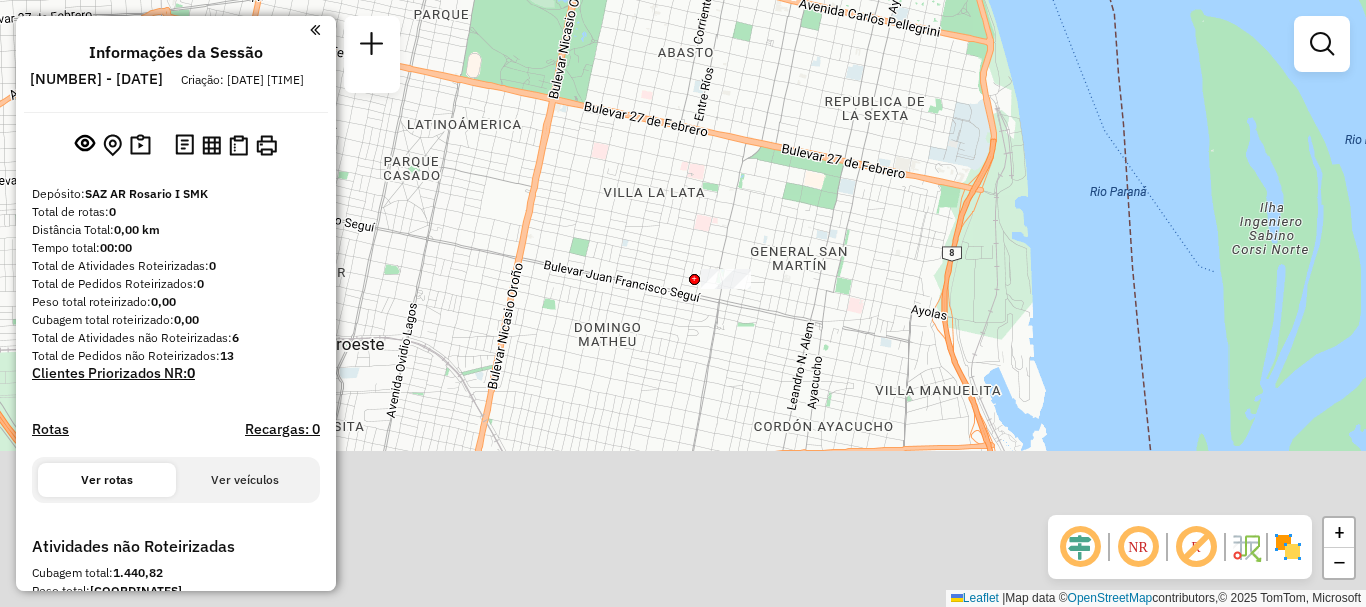 drag, startPoint x: 831, startPoint y: 411, endPoint x: 774, endPoint y: 178, distance: 239.8708 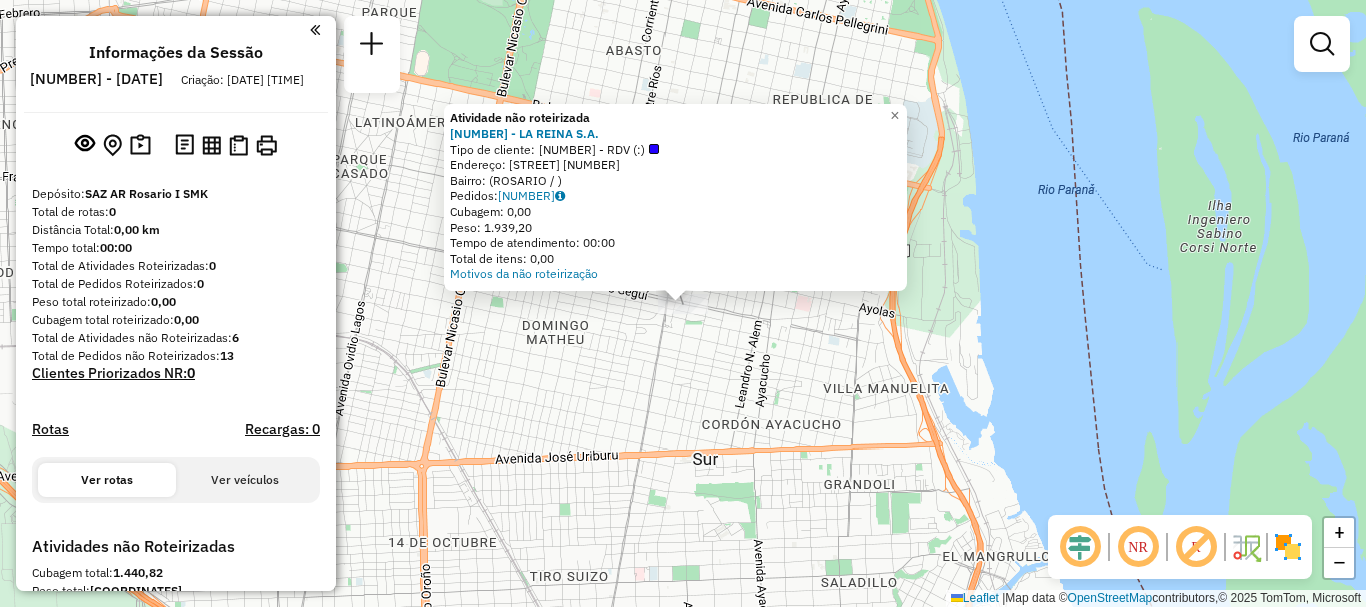 click on "Atividade não roteirizada 0000892381 - LA REINA S.A.  Tipo de cliente:   31 - RDV (:)   Endereço: SAN MARTIN    3419   Bairro:  (ROSARIO / )   Pedidos:  008634614   Cubagem: 0,00   Peso: 1.939,20   Tempo de atendimento: 00:00   Total de itens: 0,00  Motivos da não roteirização × Janela de atendimento Grade de atendimento Capacidade Transportadoras Veículos Cliente Pedidos  Rotas Selecione os dias de semana para filtrar as janelas de atendimento  Seg   Ter   Qua   Qui   Sex   Sáb   Dom  Informe o período da janela de atendimento: De: Até:  Filtrar exatamente a janela do cliente  Considerar janela de atendimento padrão  Selecione os dias de semana para filtrar as grades de atendimento  Seg   Ter   Qua   Qui   Sex   Sáb   Dom   Considerar clientes sem dia de atendimento cadastrado  Clientes fora do dia de atendimento selecionado Filtrar as atividades entre os valores definidos abaixo:  Peso mínimo:   Peso máximo:   Cubagem mínima:   Cubagem máxima:   De:   Até:   De:   Até:  Transportadora: De:" 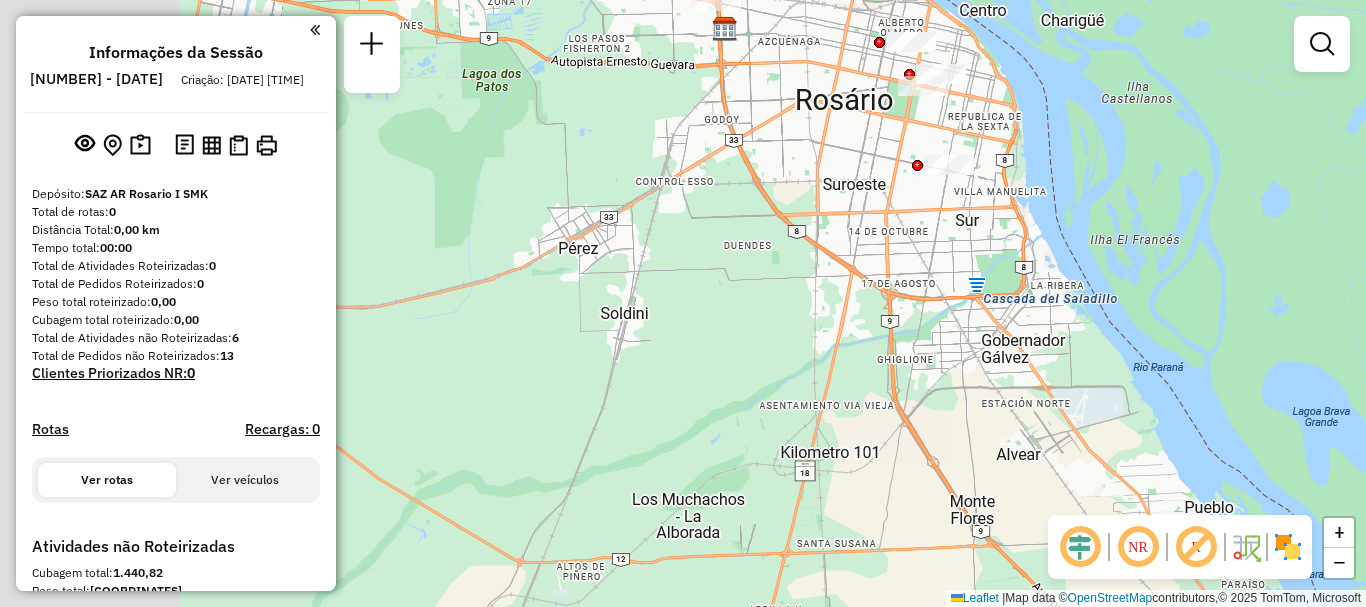 drag, startPoint x: 529, startPoint y: 251, endPoint x: 760, endPoint y: 211, distance: 234.43762 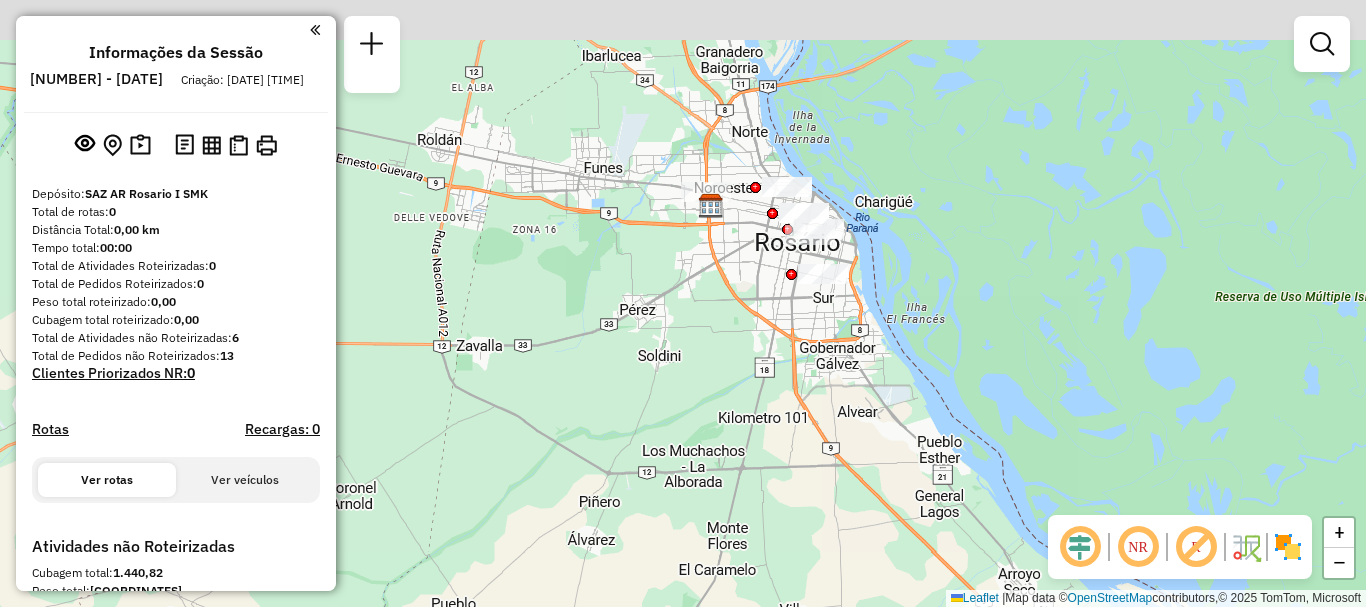 drag, startPoint x: 786, startPoint y: 132, endPoint x: 756, endPoint y: 255, distance: 126.60569 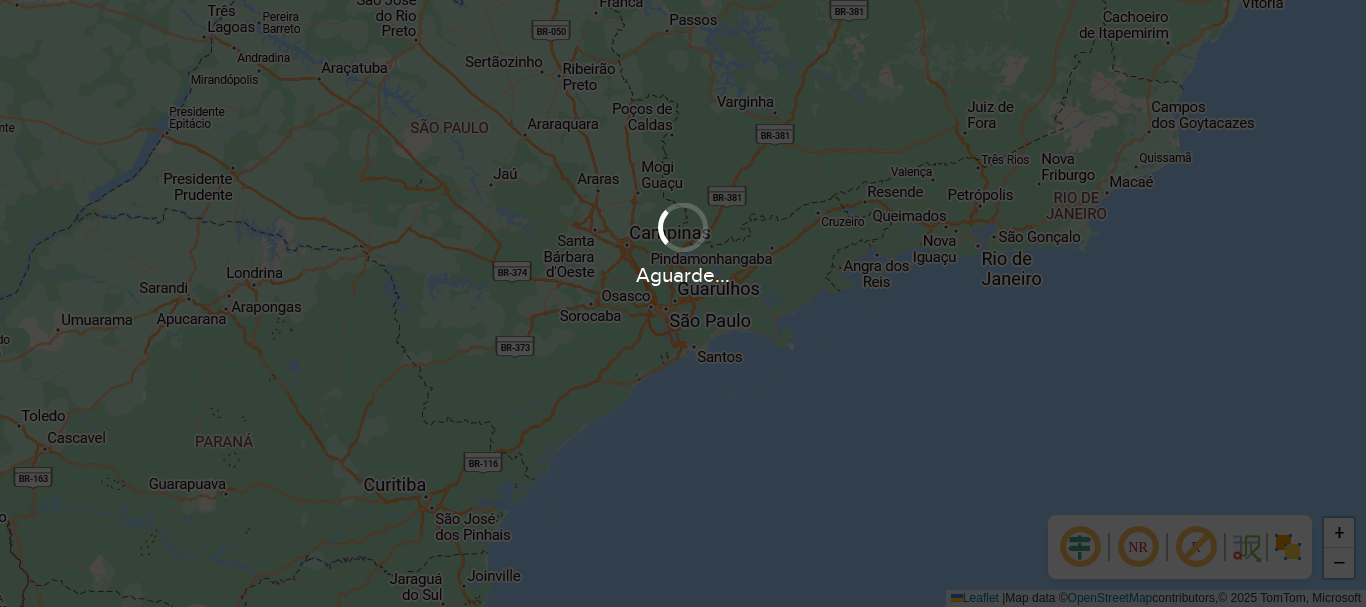 scroll, scrollTop: 0, scrollLeft: 0, axis: both 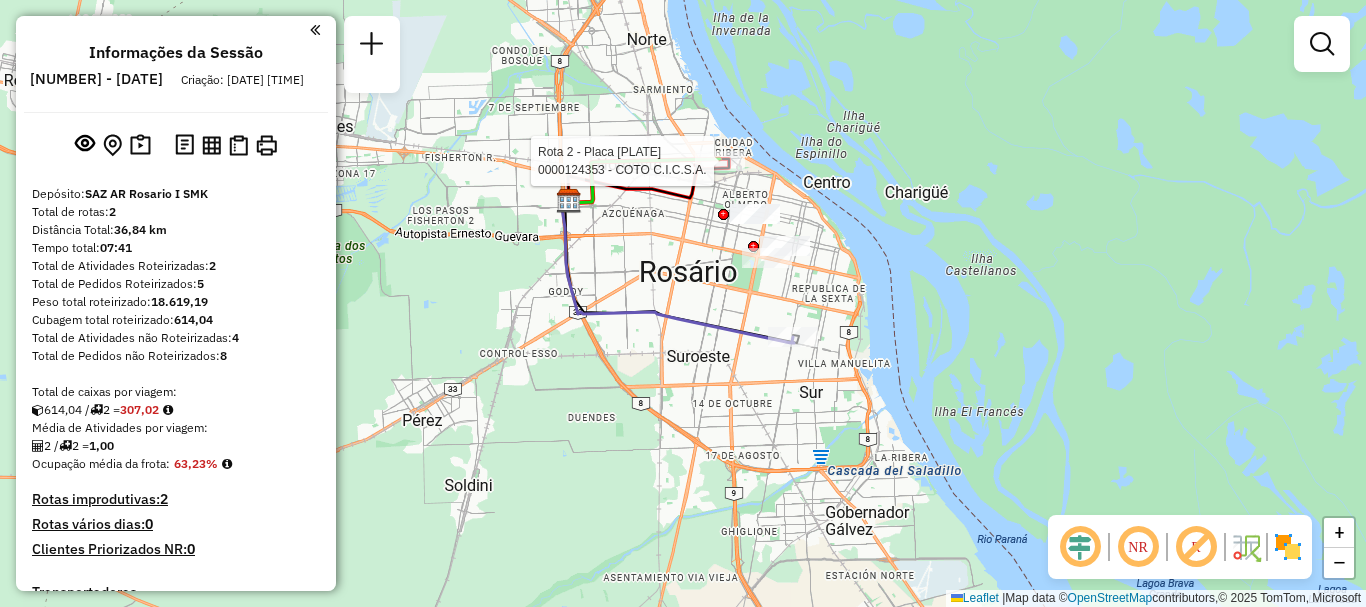 select on "**********" 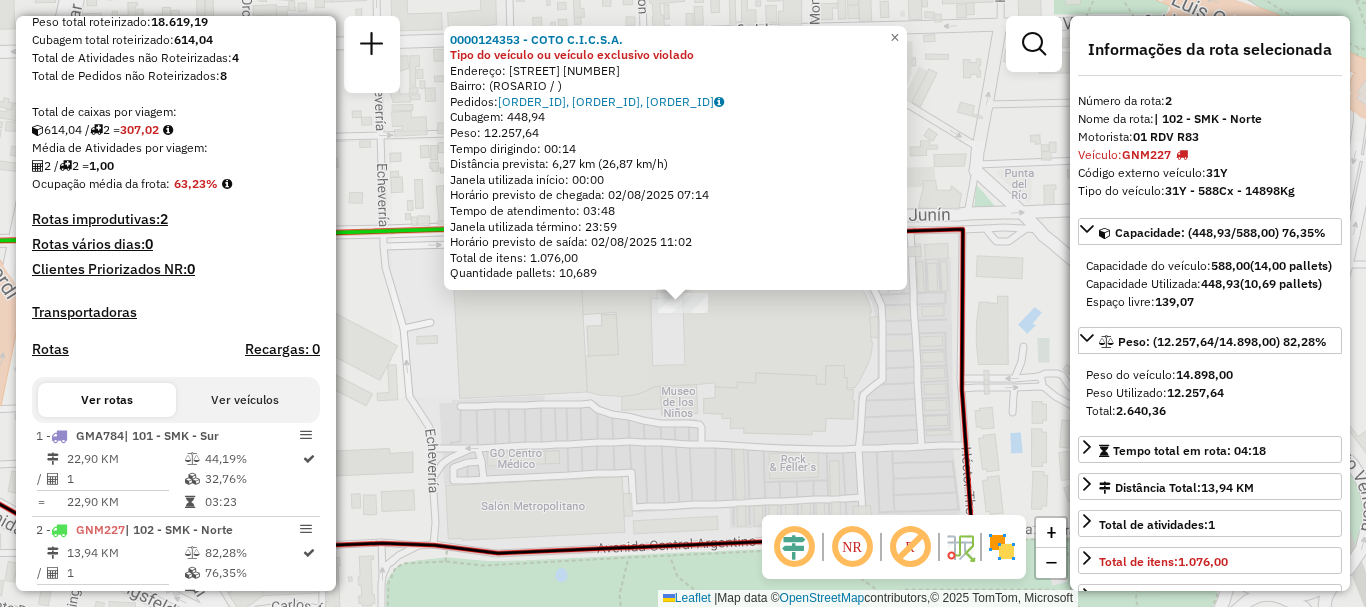scroll, scrollTop: 667, scrollLeft: 0, axis: vertical 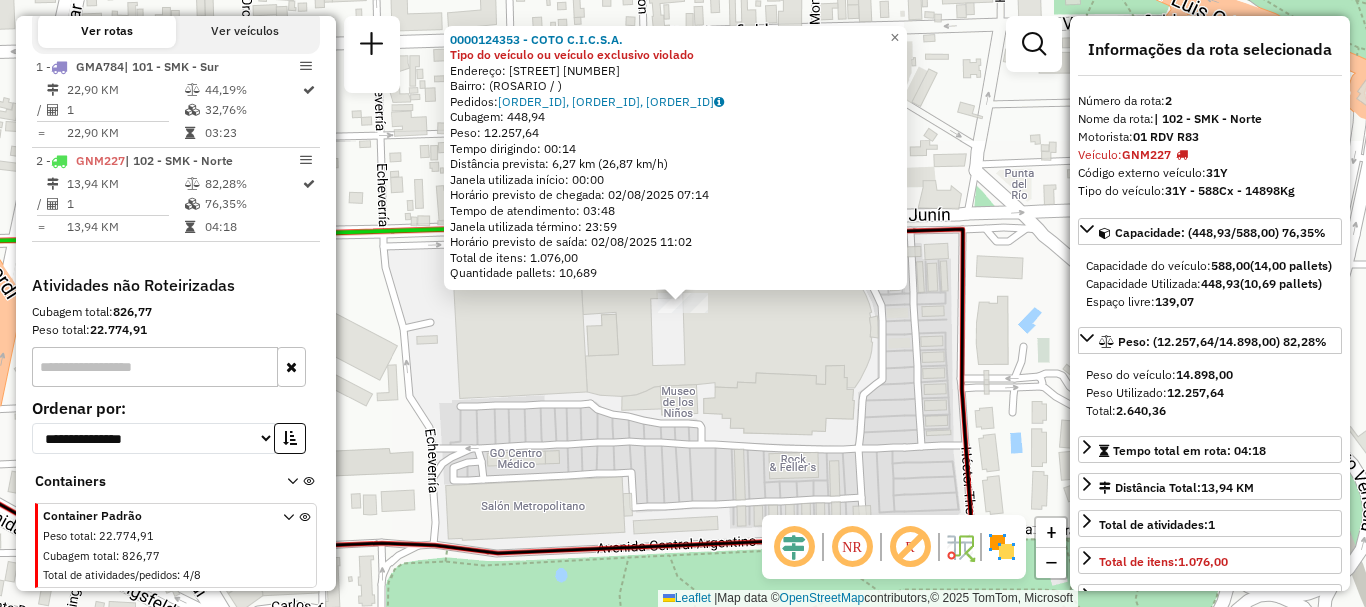 click on "0000124353 - COTO C.I.C.S.A. Tipo do veículo ou veículo exclusivo violado  Endereço: [STREET]   [NUMBER]   Bairro:  ([CITY] / )   Pedidos:  [ORDER_ID], [ORDER_ID], [ORDER_ID]   Cubagem: 448,94  Peso: 12.257,64  Tempo dirigindo: 00:14   Distância prevista: 6,27 km (26,87 km/h)   Janela utilizada início: 00:00   Horário previsto de chegada: [DATE] 07:14   Tempo de atendimento: 03:48   Janela utilizada término: 23:59   Horário previsto de saída: [DATE] 11:02   Total de itens: 1.076,00   Quantidade pallets: 10,689  × Janela de atendimento Grade de atendimento Capacidade Transportadoras Veículos Cliente Pedidos  Rotas Selecione os dias de semana para filtrar as janelas de atendimento  Seg   Ter   Qua   Qui   Sex   Sáb   Dom  Informe o período da janela de atendimento: De: Até:  Filtrar exatamente a janela do cliente  Considerar janela de atendimento padrão  Selecione os dias de semana para filtrar as grades de atendimento  Seg   Ter   Qua   Qui   Sex   Sáb   Dom   Peso mínimo:   Peso máximo:   De:" 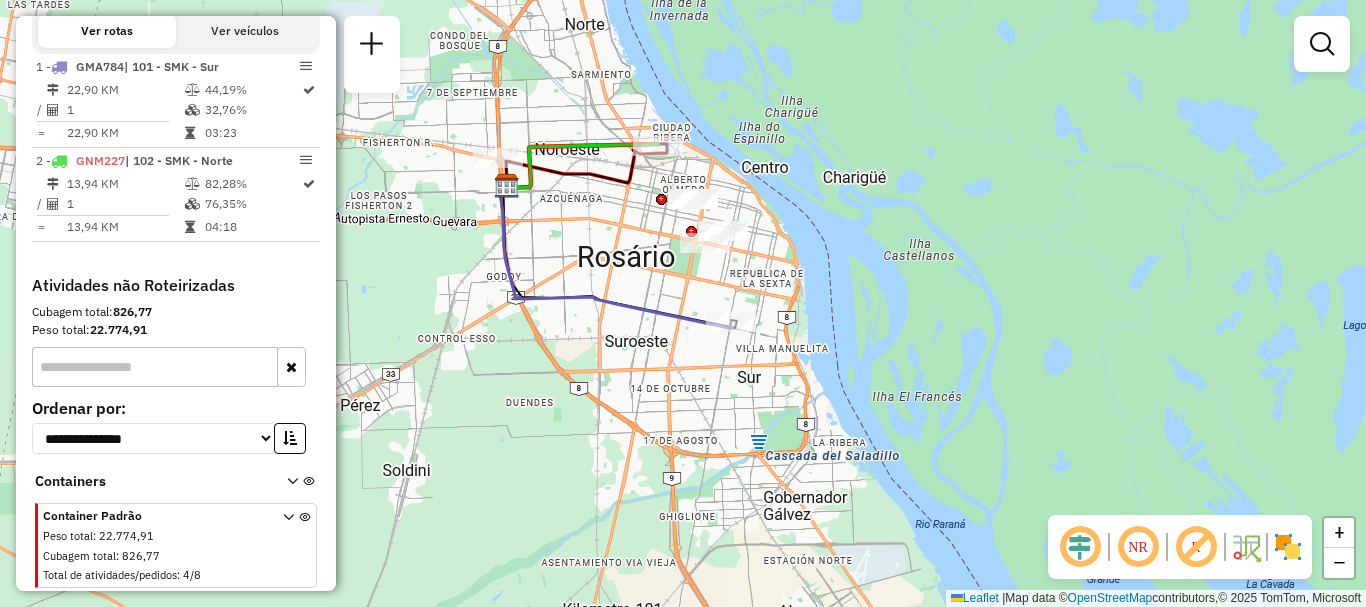 drag, startPoint x: 690, startPoint y: 379, endPoint x: 666, endPoint y: 188, distance: 192.50195 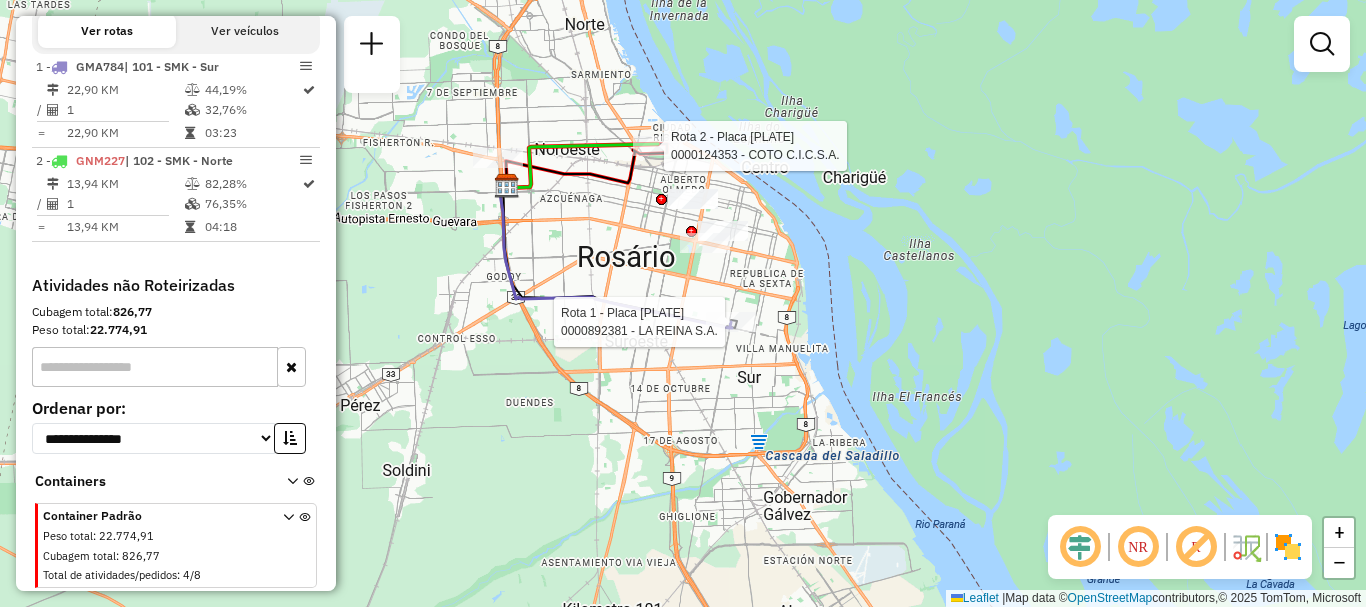 select on "**********" 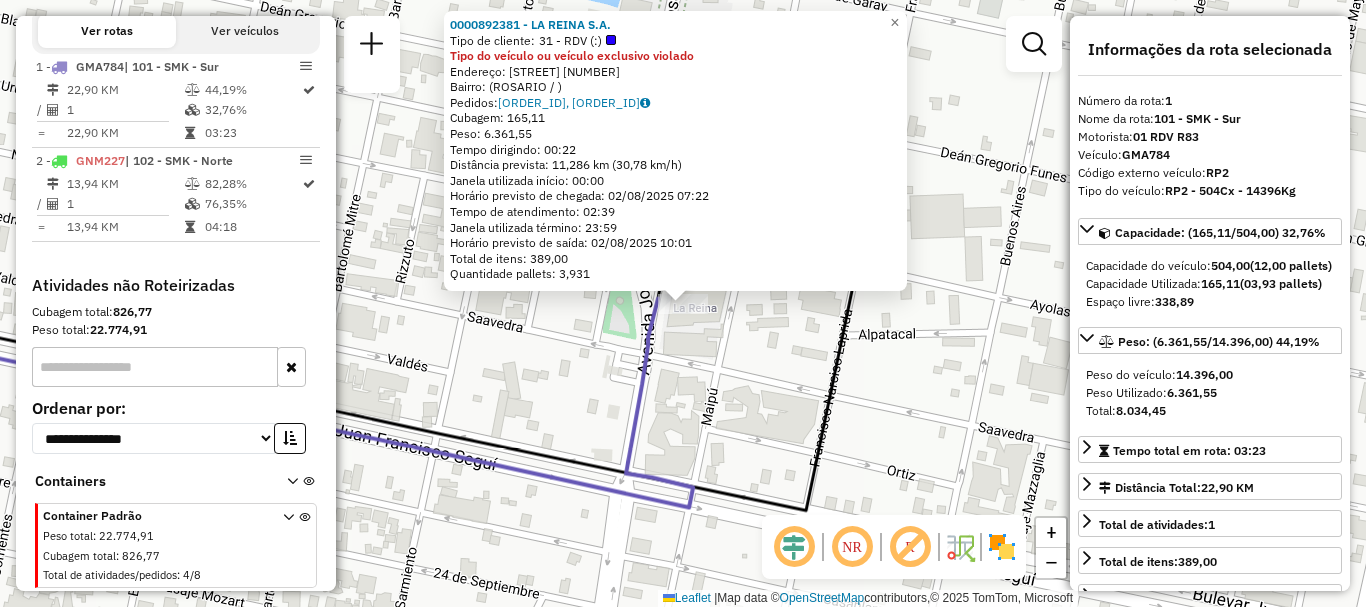 click on "0000892381 - LA REINA S.A.  Tipo de cliente:   31 - RDV (:)  Tipo do veículo ou veículo exclusivo violado  Endereço: [STREET]    [NUMBER]   Bairro:  ([CITY] / )   Pedidos:  [ORDER_ID], [ORDER_ID]   Cubagem: 165,11  Peso: 6.361,55  Tempo dirigindo: 00:22   Distância prevista: 11,286 km (30,78 km/h)   Janela utilizada início: 00:00   Horário previsto de chegada: [DATE] 07:22   Tempo de atendimento: 02:39   Janela utilizada término: 23:59   Horário previsto de saída: [DATE] 10:01   Total de itens: 389,00   Quantidade pallets: 3,931  × Janela de atendimento Grade de atendimento Capacidade Transportadoras Veículos Cliente Pedidos  Rotas Selecione os dias de semana para filtrar as janelas de atendimento  Seg   Ter   Qua   Qui   Sex   Sáb   Dom  Informe o período da janela de atendimento: De: Até:  Filtrar exatamente a janela do cliente  Considerar janela de atendimento padrão  Selecione os dias de semana para filtrar as grades de atendimento  Seg   Ter   Qua   Qui   Sex   Sáb   Dom   Peso mínimo:   Peso máximo:   De:   De:" 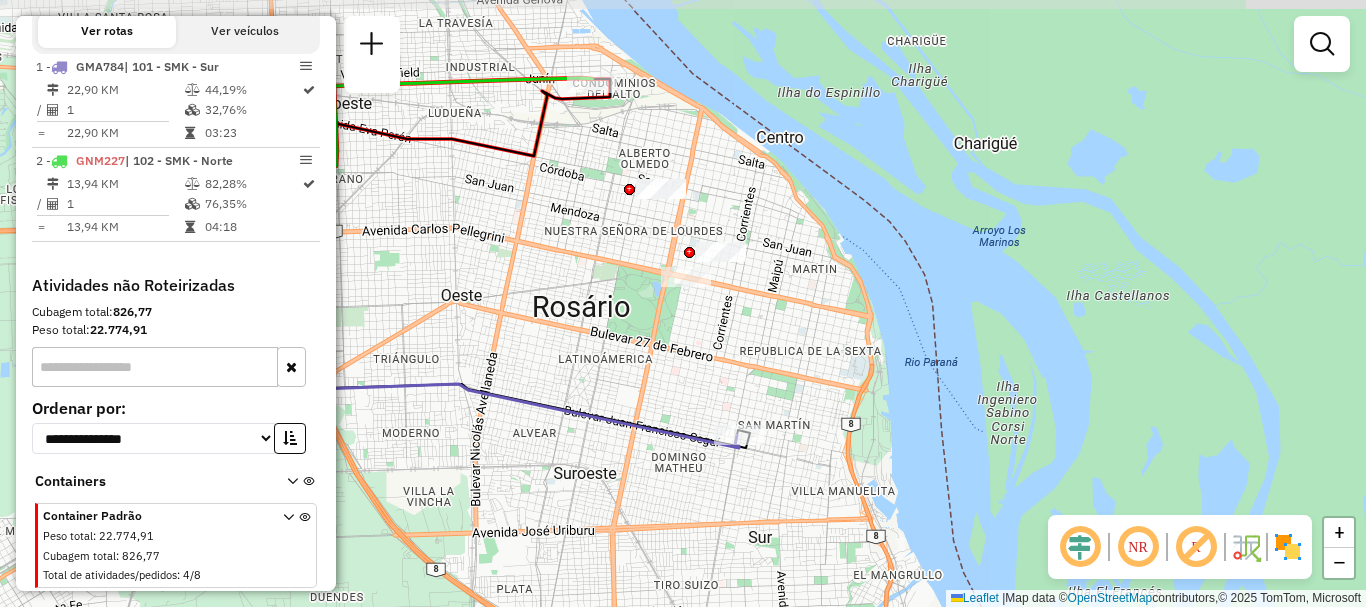 drag, startPoint x: 693, startPoint y: 252, endPoint x: 731, endPoint y: 371, distance: 124.919975 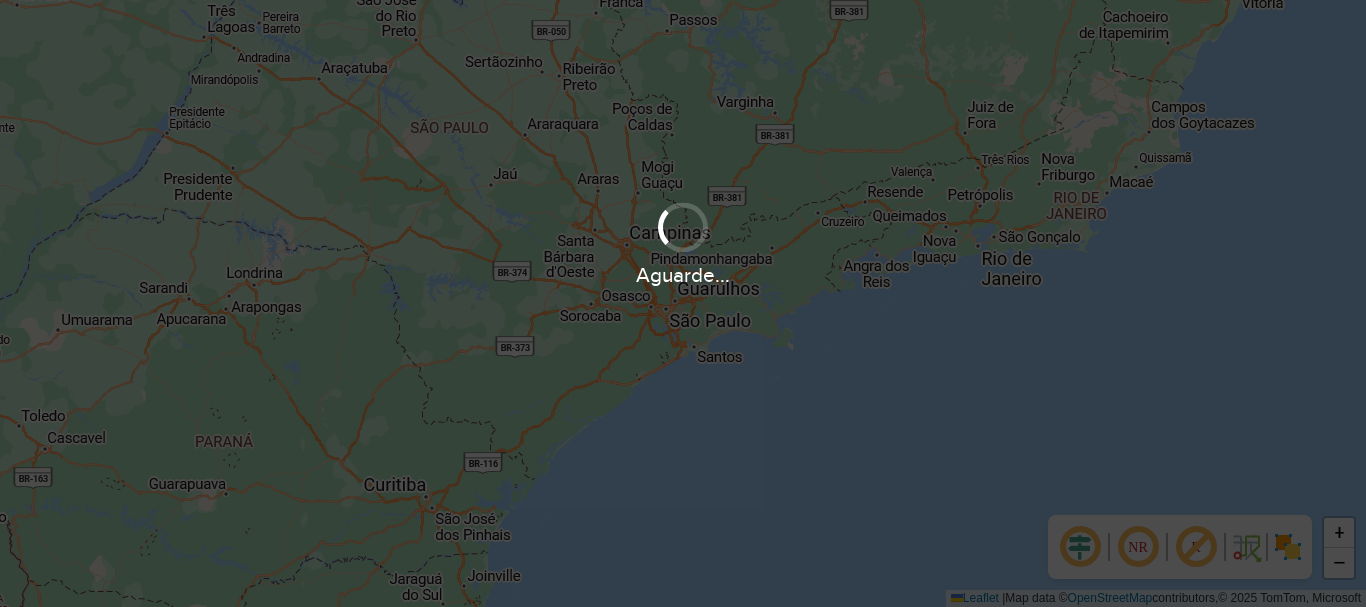 scroll, scrollTop: 0, scrollLeft: 0, axis: both 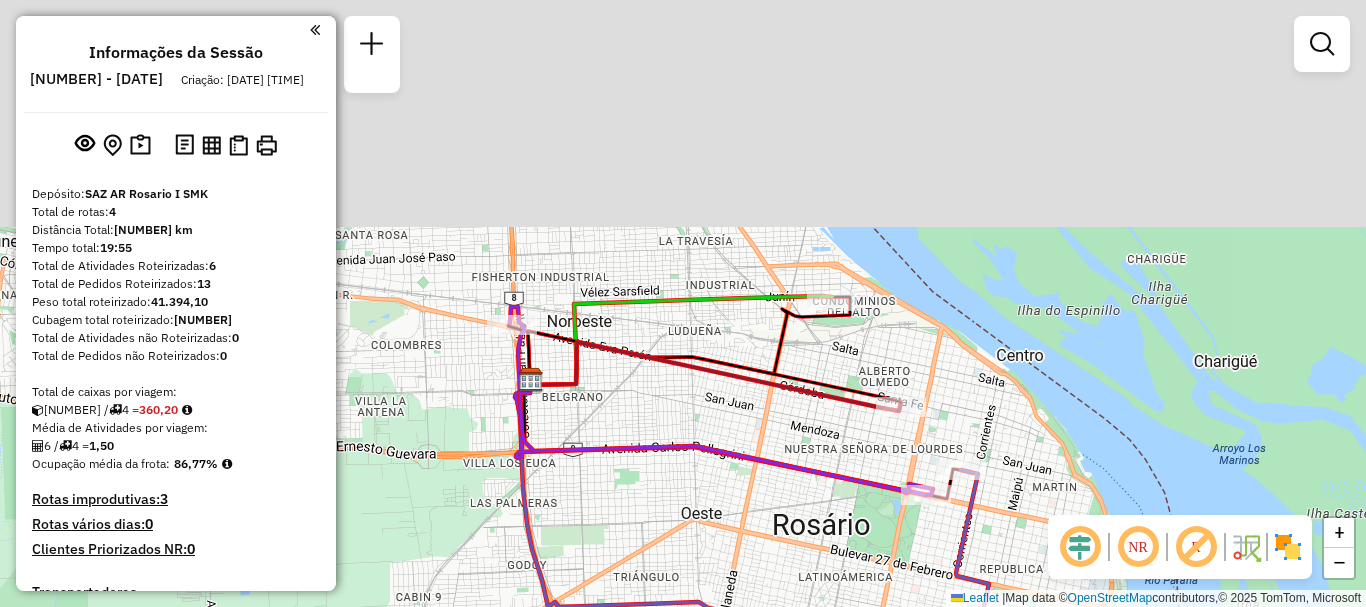 click on "Janela de atendimento Grade de atendimento Capacidade Transportadoras Veículos Cliente Pedidos  Rotas Selecione os dias de semana para filtrar as janelas de atendimento  Seg   Ter   Qua   Qui   Sex   Sáb   Dom  Informe o período da janela de atendimento: De: Até:  Filtrar exatamente a janela do cliente  Considerar janela de atendimento padrão  Selecione os dias de semana para filtrar as grades de atendimento  Seg   Ter   Qua   Qui   Sex   Sáb   Dom   Considerar clientes sem dia de atendimento cadastrado  Clientes fora do dia de atendimento selecionado Filtrar as atividades entre os valores definidos abaixo:  Peso mínimo:   Peso máximo:   Cubagem mínima:   Cubagem máxima:   De:   Até:  Filtrar as atividades entre o tempo de atendimento definido abaixo:  De:   Até:   Considerar capacidade total dos clientes não roteirizados Transportadora: Selecione um ou mais itens Tipo de veículo: Selecione um ou mais itens Veículo: Selecione um ou mais itens Motorista: Selecione um ou mais itens Nome: Rótulo:" 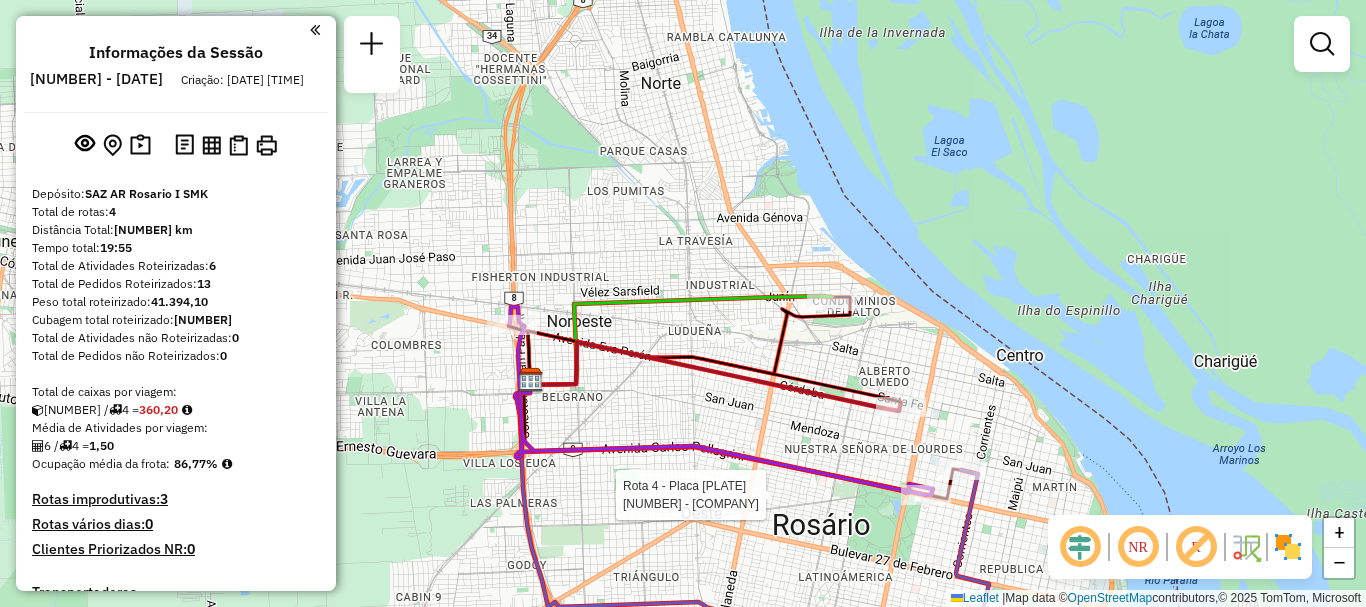 select on "**********" 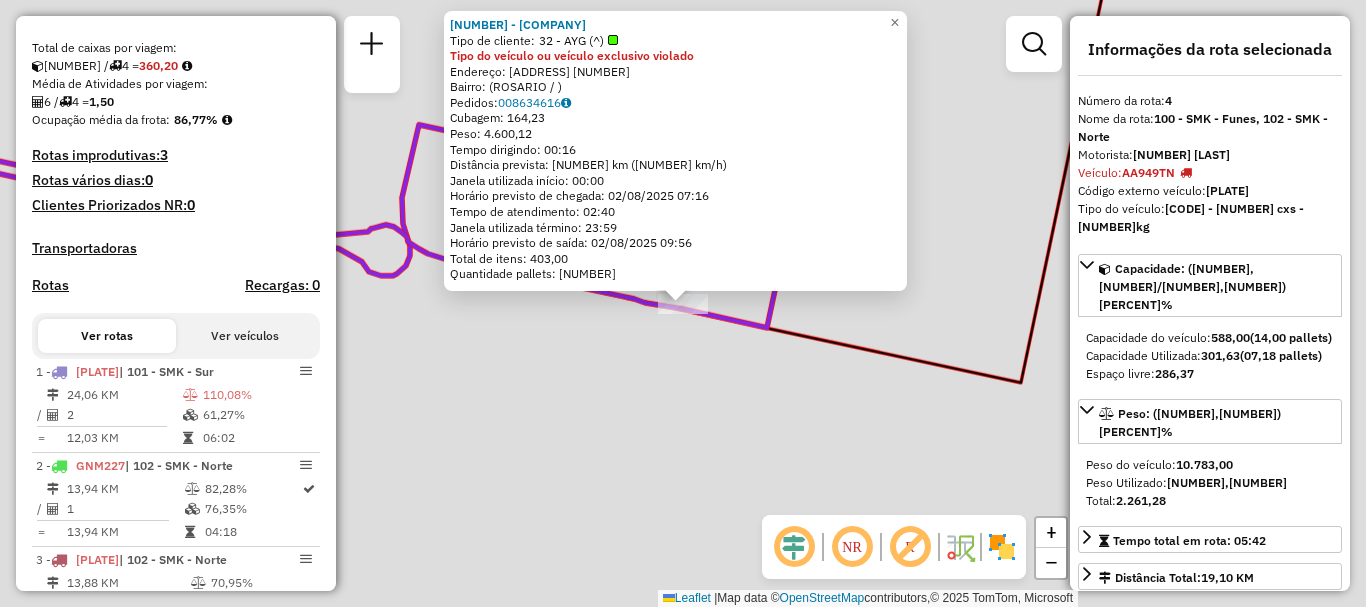scroll, scrollTop: 558, scrollLeft: 0, axis: vertical 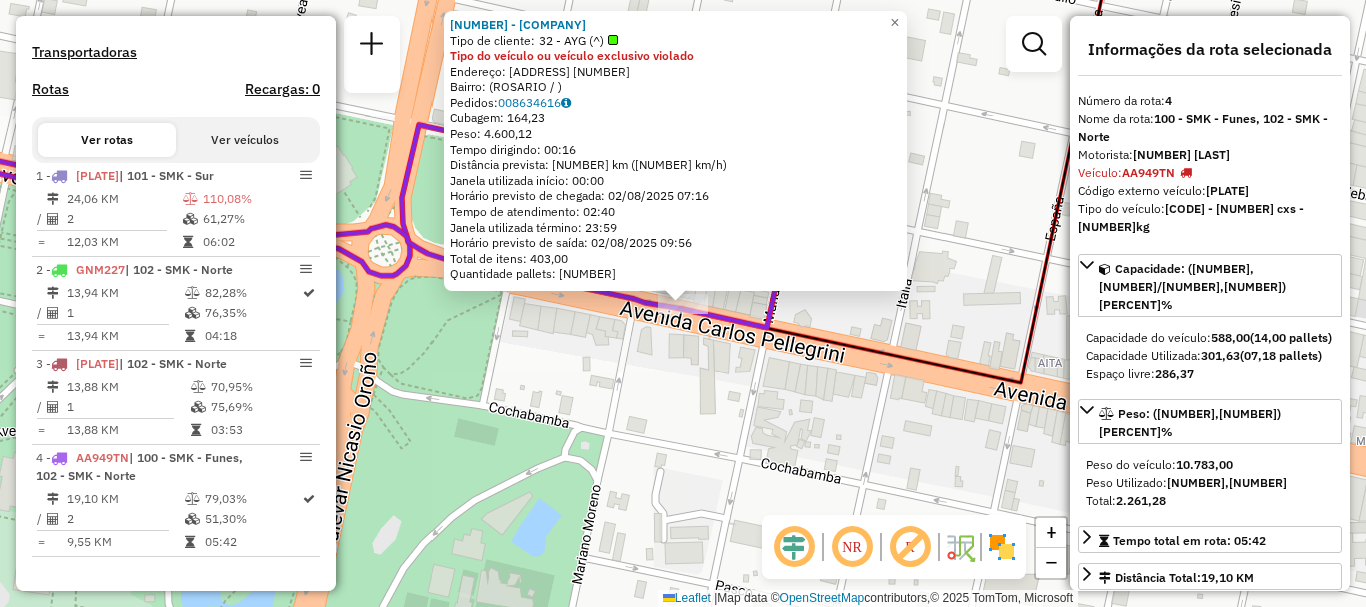 click on "0000096671 - LA GALLEGA SUPERMERCADOS S.A.  Tipo de cliente:   32 - AYG (^)  Tipo do veículo ou veículo exclusivo violado  Endereço: AVDA PELLEGRINI     1984   Bairro:  (ROSARIO / )   Pedidos:  008634616   Cubagem: 164,23  Peso: 4.600,12  Tempo dirigindo: 00:16   Distância prevista: 8,755 km (32,83 km/h)   Janela utilizada início: 00:00   Horário previsto de chegada: 02/08/2025 07:16   Tempo de atendimento: 02:40   Janela utilizada término: 23:59   Horário previsto de saída: 02/08/2025 09:56   Total de itens: 403,00   Quantidade pallets: 3,91  × Janela de atendimento Grade de atendimento Capacidade Transportadoras Veículos Cliente Pedidos  Rotas Selecione os dias de semana para filtrar as janelas de atendimento  Seg   Ter   Qua   Qui   Sex   Sáb   Dom  Informe o período da janela de atendimento: De: Até:  Filtrar exatamente a janela do cliente  Considerar janela de atendimento padrão  Selecione os dias de semana para filtrar as grades de atendimento  Seg   Ter   Qua   Qui   Sex   Sáb   Dom  +" 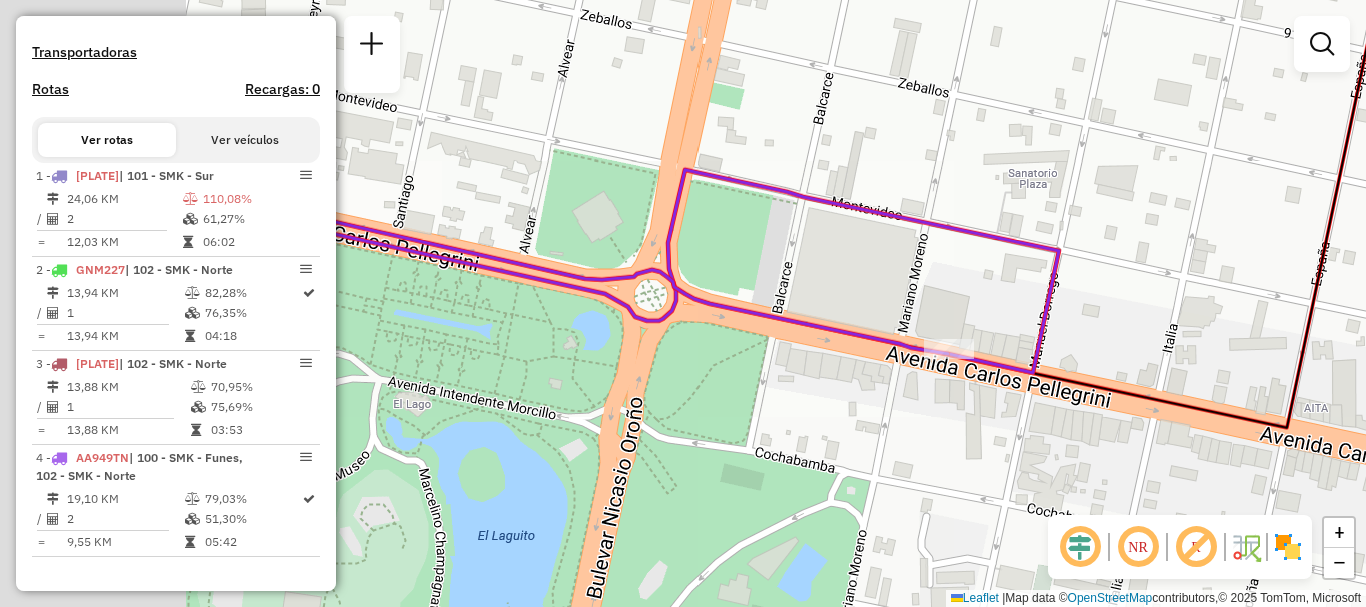 drag, startPoint x: 687, startPoint y: 358, endPoint x: 780, endPoint y: 373, distance: 94.20191 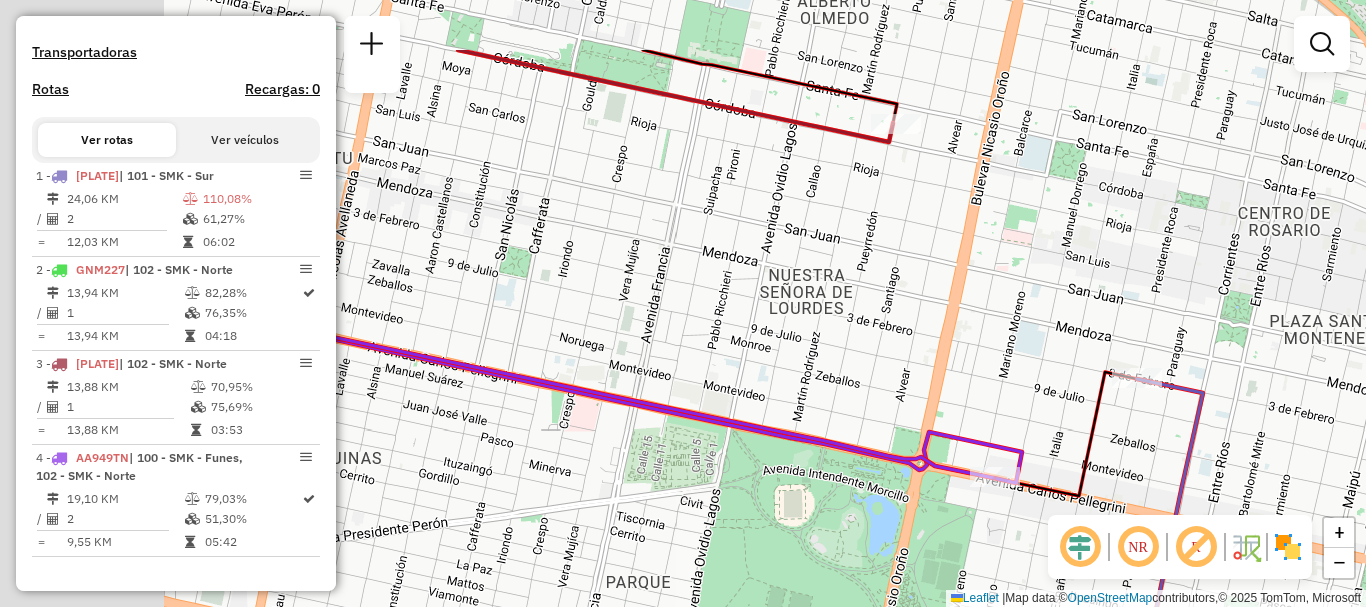 drag, startPoint x: 733, startPoint y: 289, endPoint x: 933, endPoint y: 388, distance: 223.16138 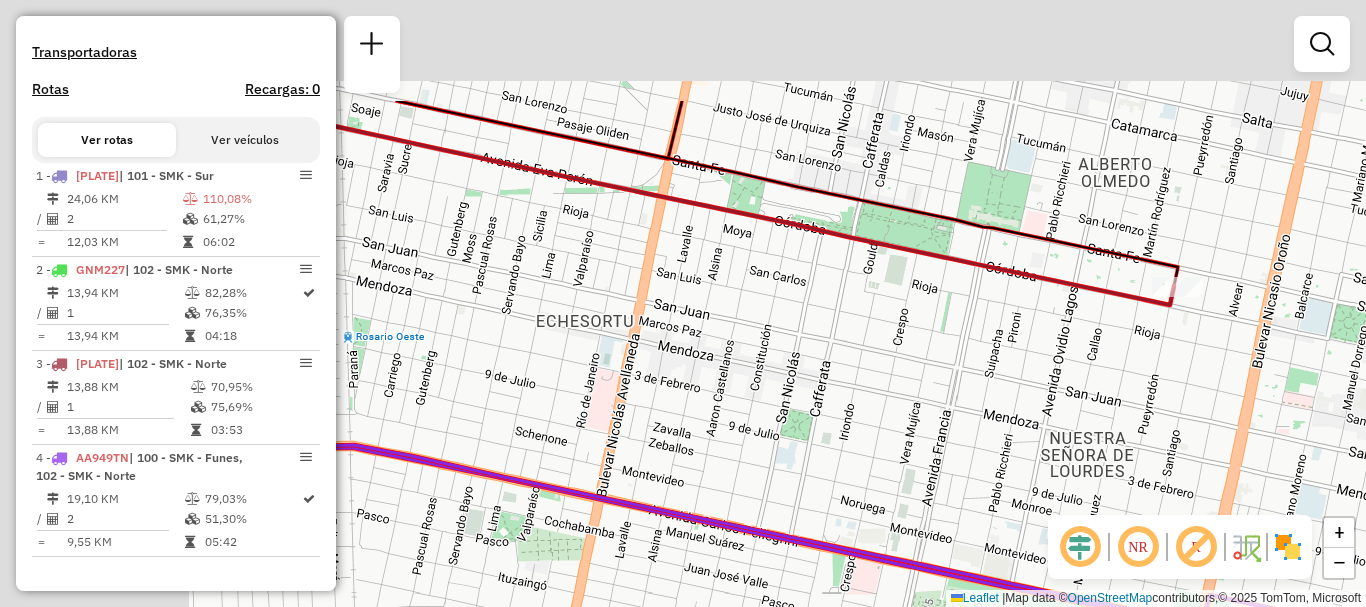 drag, startPoint x: 1095, startPoint y: 388, endPoint x: 1171, endPoint y: 419, distance: 82.07923 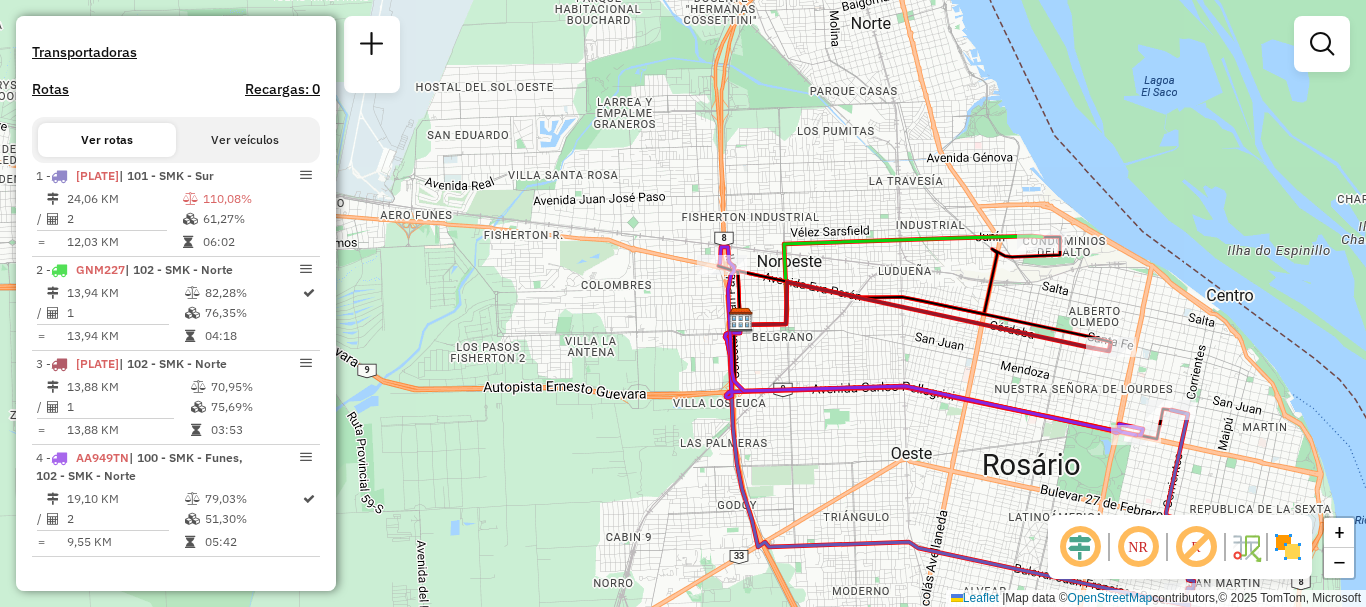 drag, startPoint x: 1073, startPoint y: 409, endPoint x: 971, endPoint y: 335, distance: 126.01587 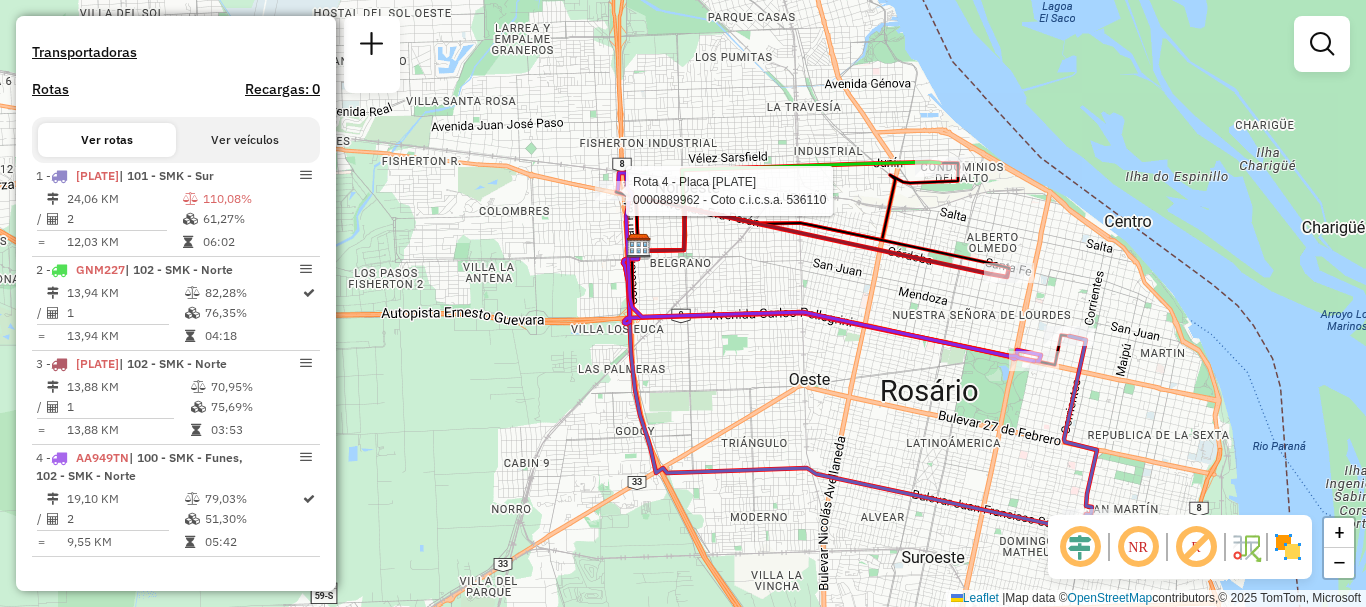select on "**********" 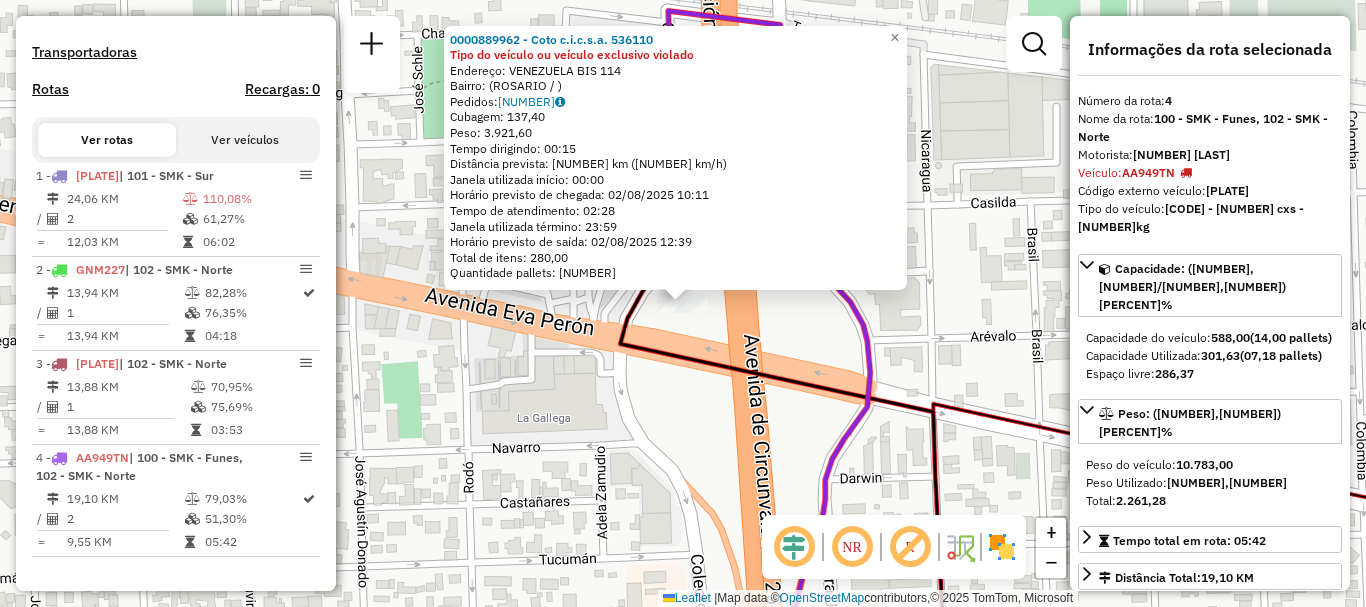 click on "0000889962 - Coto c.i.c.s.a.  536110 Tipo do veículo ou veículo exclusivo violado  Endereço: VENEZUELA BIS 114   Bairro:  (ROSARIO / )   Pedidos:  008634613   Cubagem: 137,40  Peso: 3.921,60  Tempo dirigindo: 00:15   Distância prevista: 9,175 km (36,70 km/h)   Janela utilizada início: 00:00   Horário previsto de chegada: 02/08/2025 10:11   Tempo de atendimento: 02:28   Janela utilizada término: 23:59   Horário previsto de saída: 02/08/2025 12:39   Total de itens: 280,00   Quantidade pallets: 3,271  × Janela de atendimento Grade de atendimento Capacidade Transportadoras Veículos Cliente Pedidos  Rotas Selecione os dias de semana para filtrar as janelas de atendimento  Seg   Ter   Qua   Qui   Sex   Sáb   Dom  Informe o período da janela de atendimento: De: Até:  Filtrar exatamente a janela do cliente  Considerar janela de atendimento padrão  Selecione os dias de semana para filtrar as grades de atendimento  Seg   Ter   Qua   Qui   Sex   Sáb   Dom   Clientes fora do dia de atendimento selecionado" 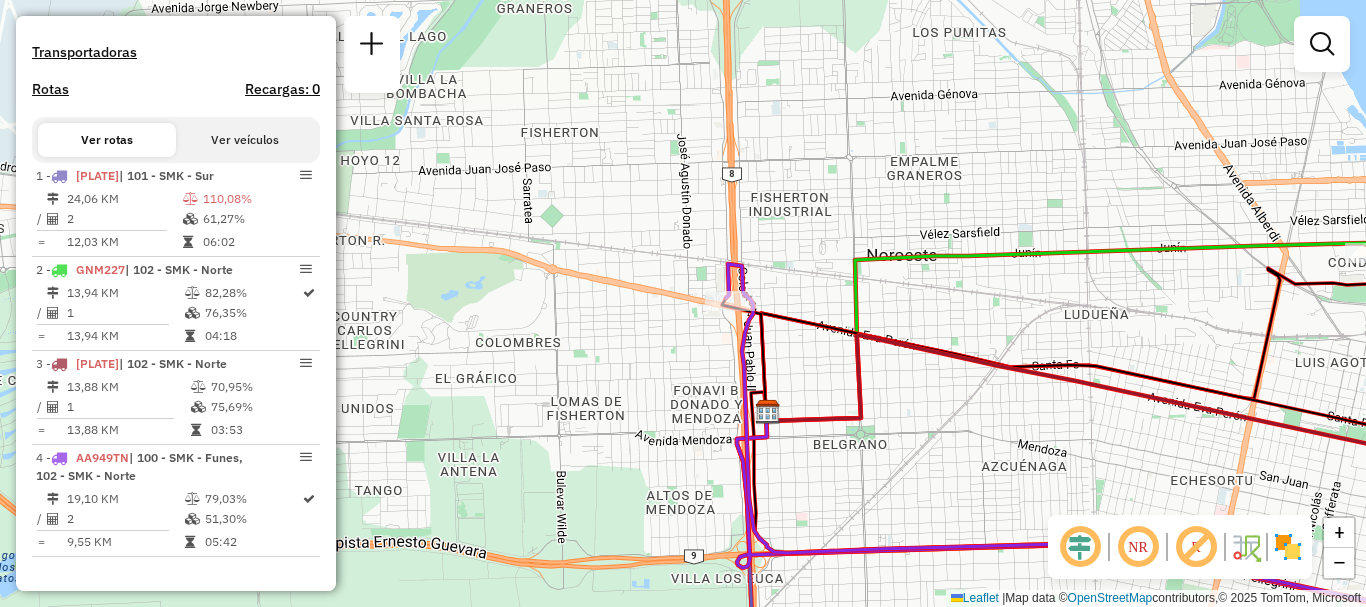 drag, startPoint x: 803, startPoint y: 358, endPoint x: 570, endPoint y: 208, distance: 277.10828 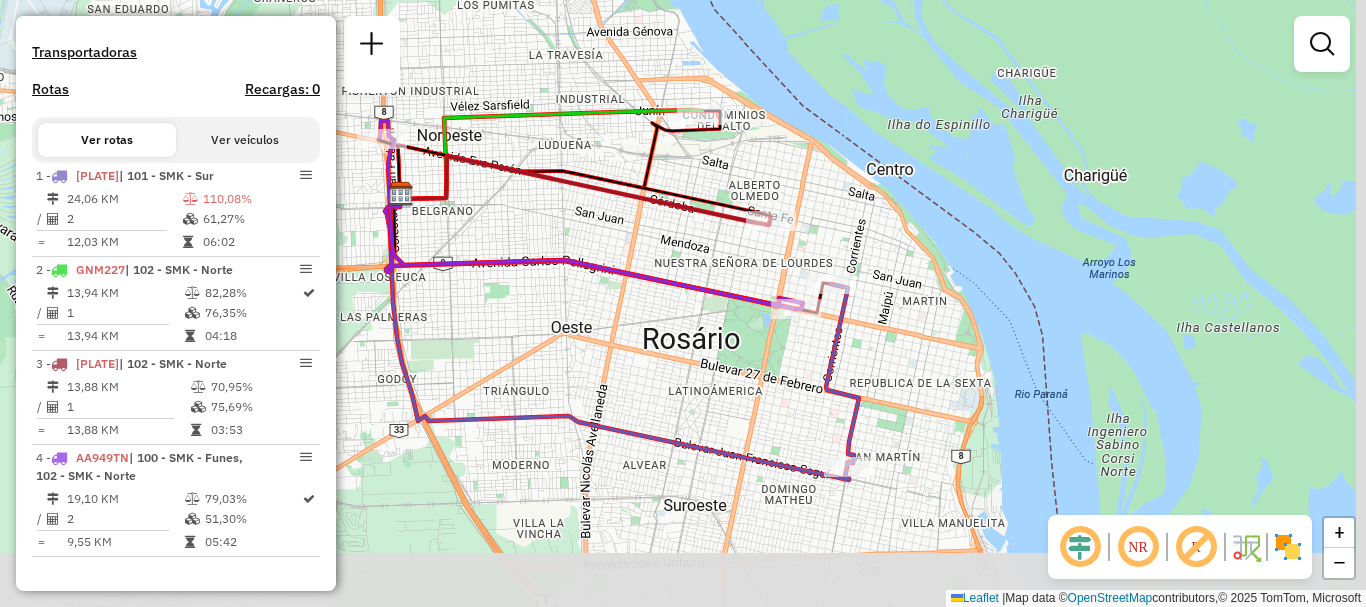 drag, startPoint x: 890, startPoint y: 340, endPoint x: 662, endPoint y: 259, distance: 241.96074 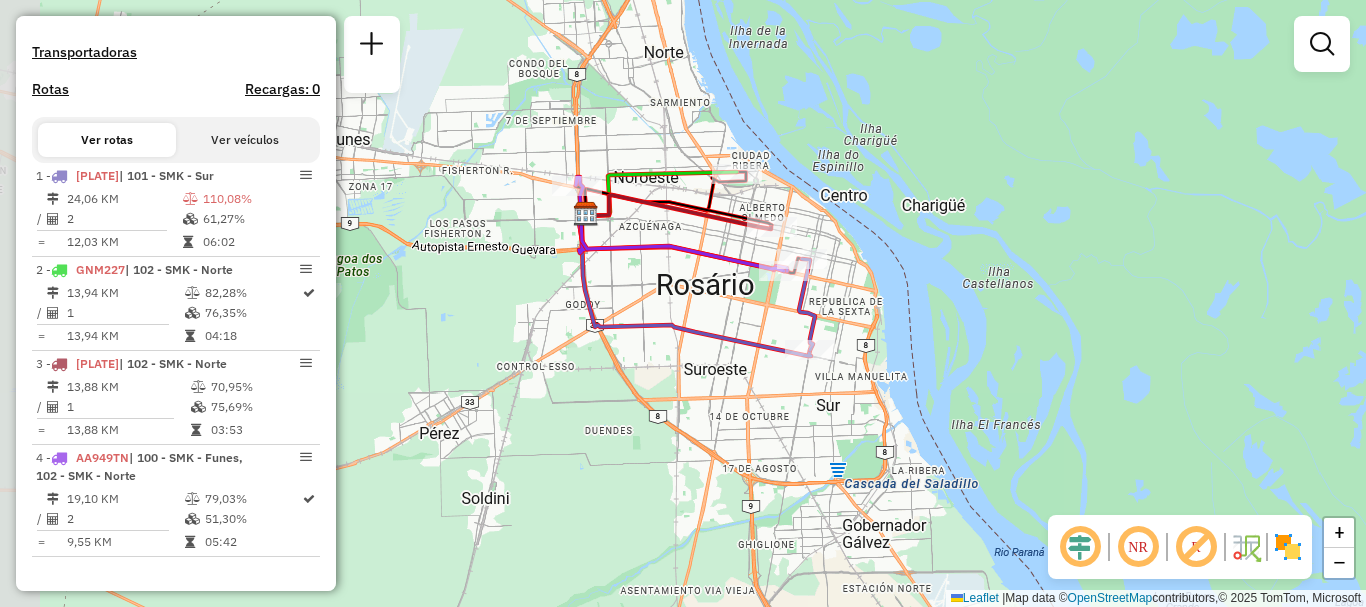 drag, startPoint x: 653, startPoint y: 306, endPoint x: 785, endPoint y: 291, distance: 132.84953 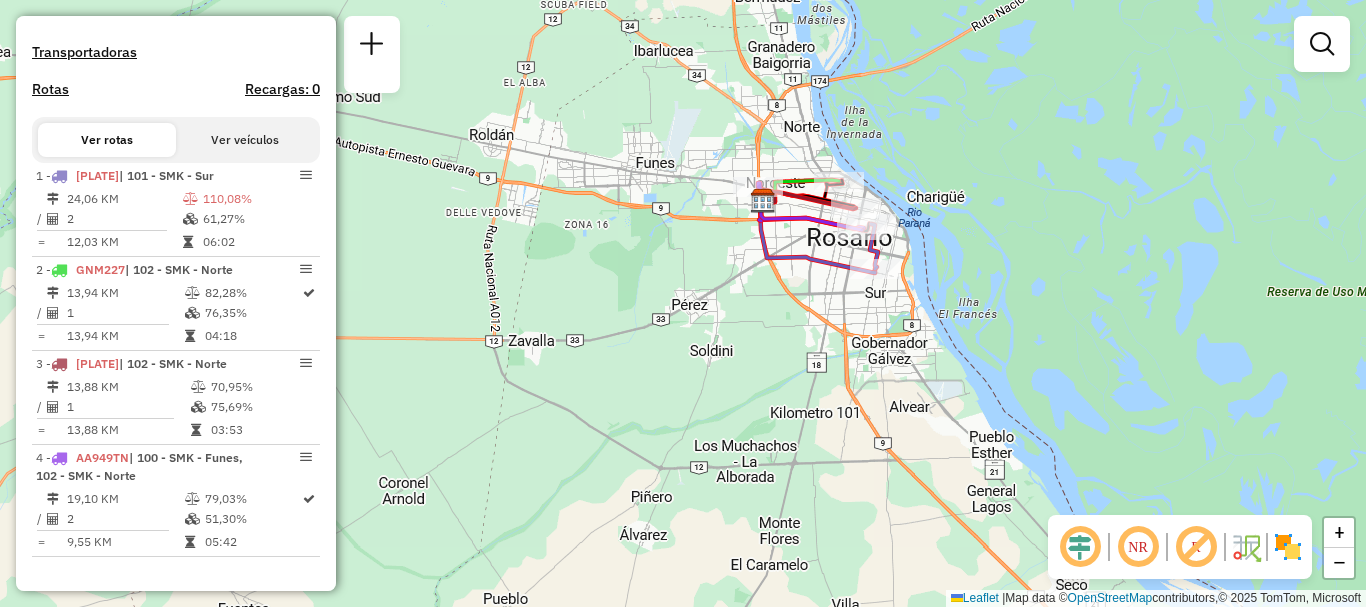drag, startPoint x: 724, startPoint y: 336, endPoint x: 787, endPoint y: 278, distance: 85.632935 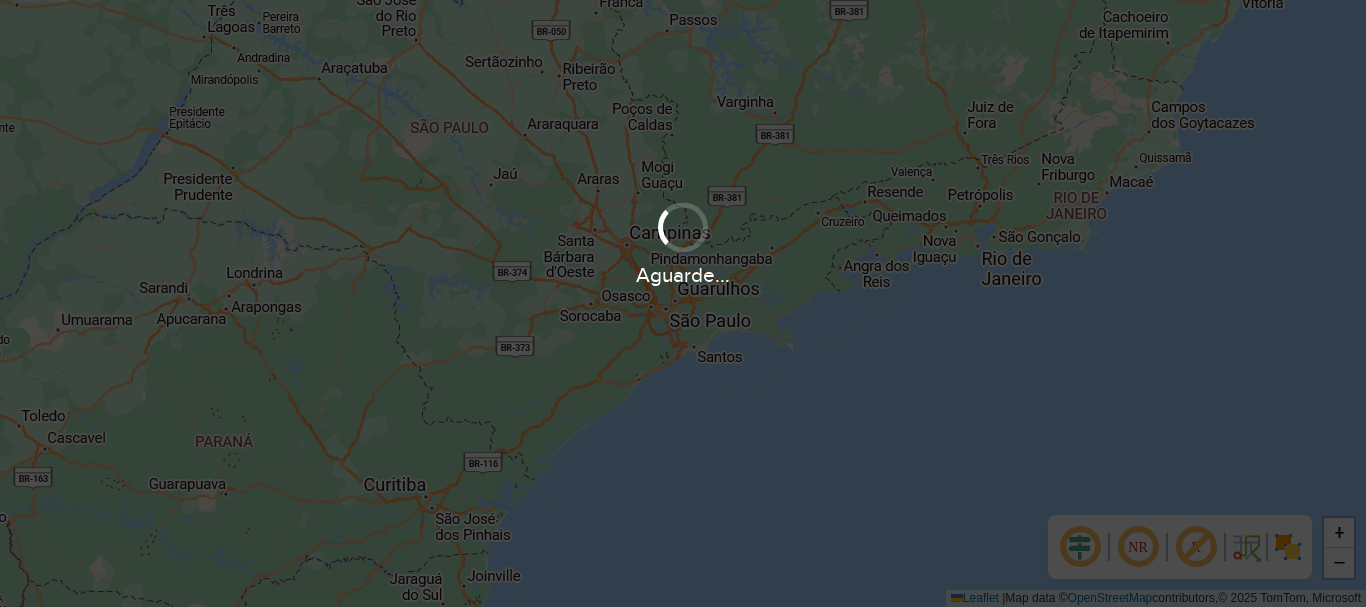 scroll, scrollTop: 0, scrollLeft: 0, axis: both 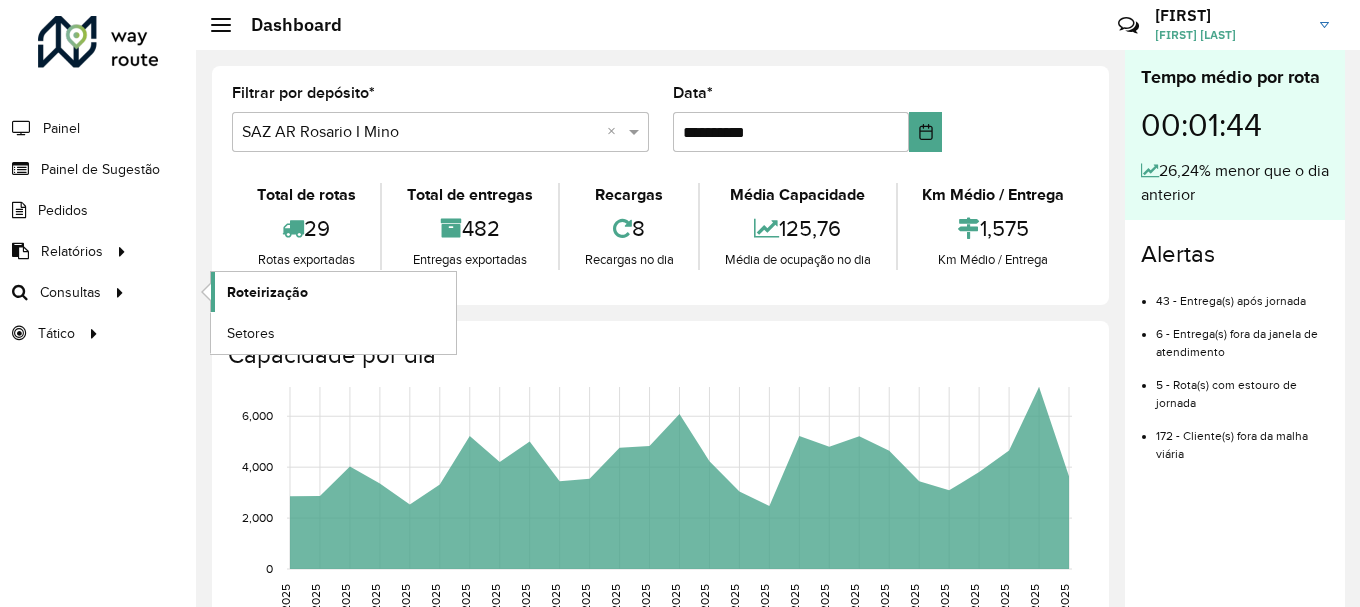click on "Roteirização" 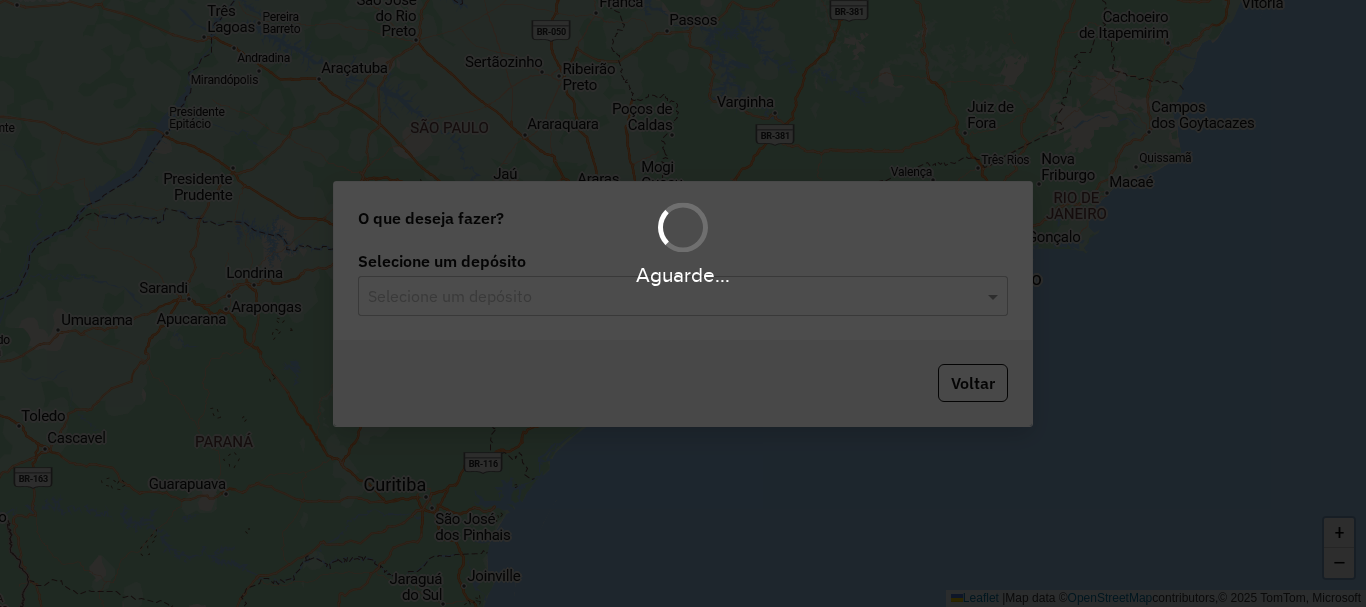 scroll, scrollTop: 0, scrollLeft: 0, axis: both 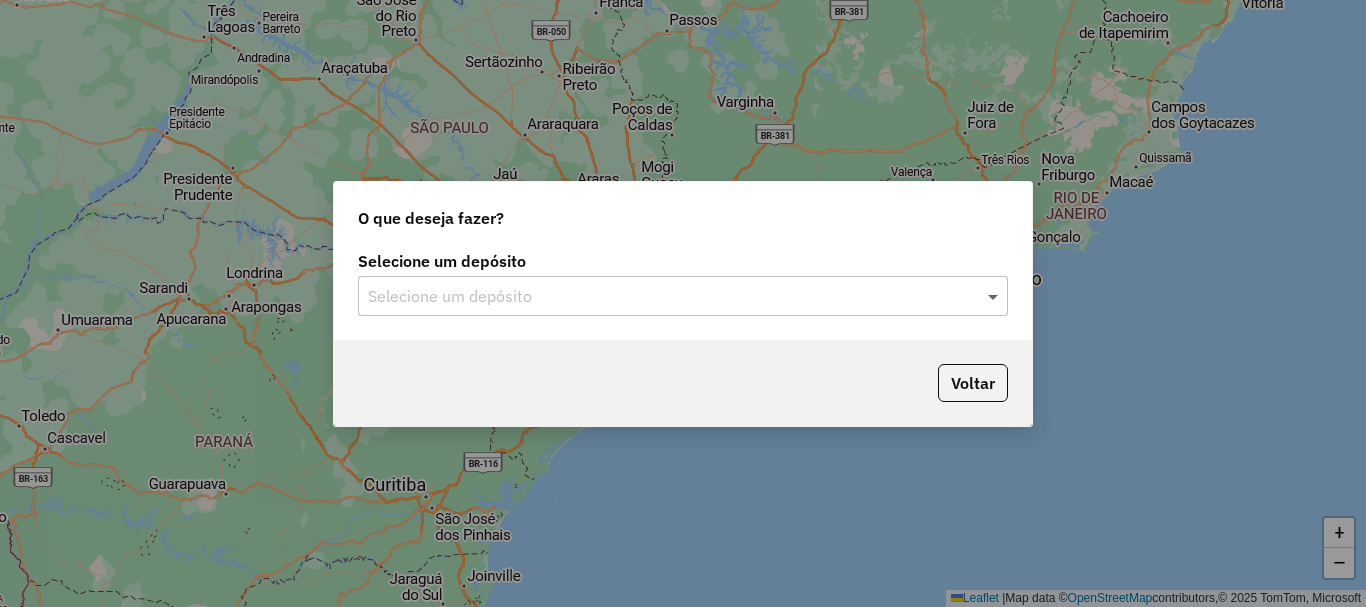 click 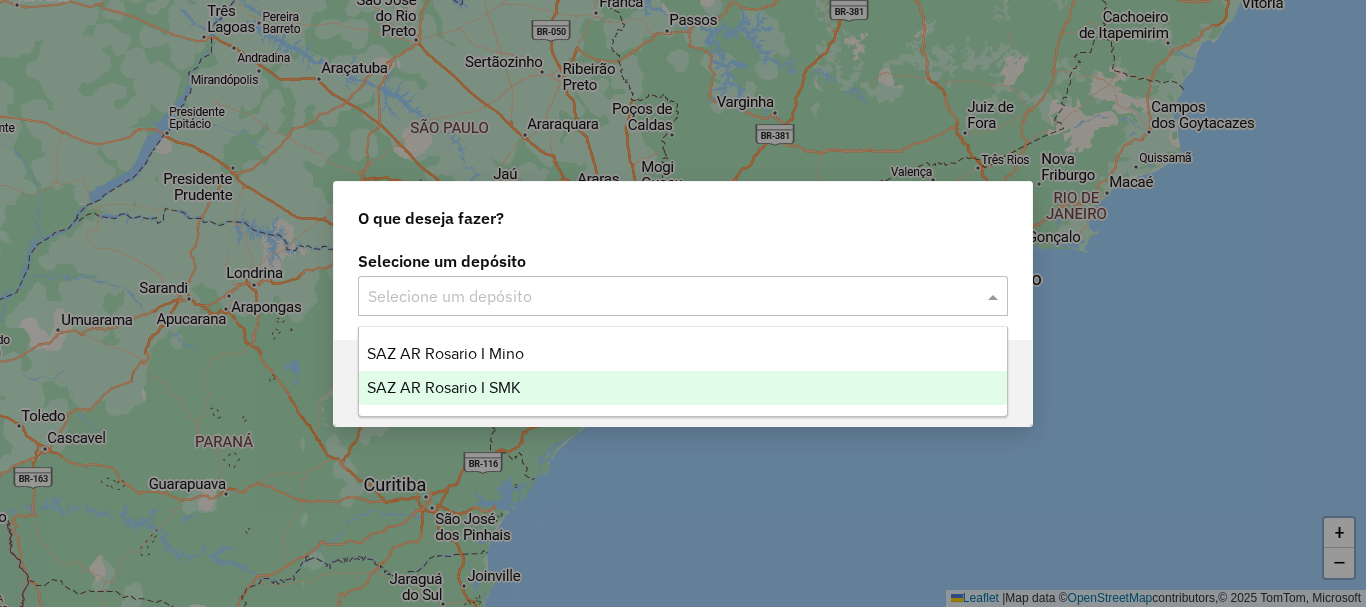 click on "SAZ AR Rosario I SMK" at bounding box center (444, 387) 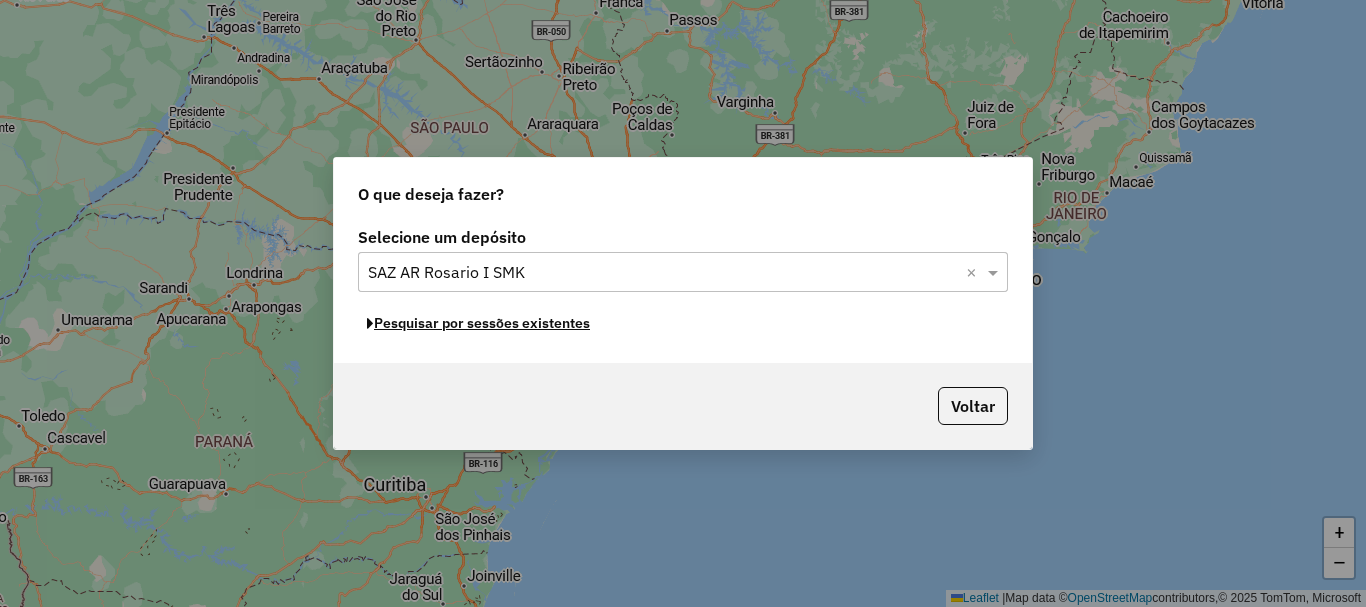 click on "Pesquisar por sessões existentes" 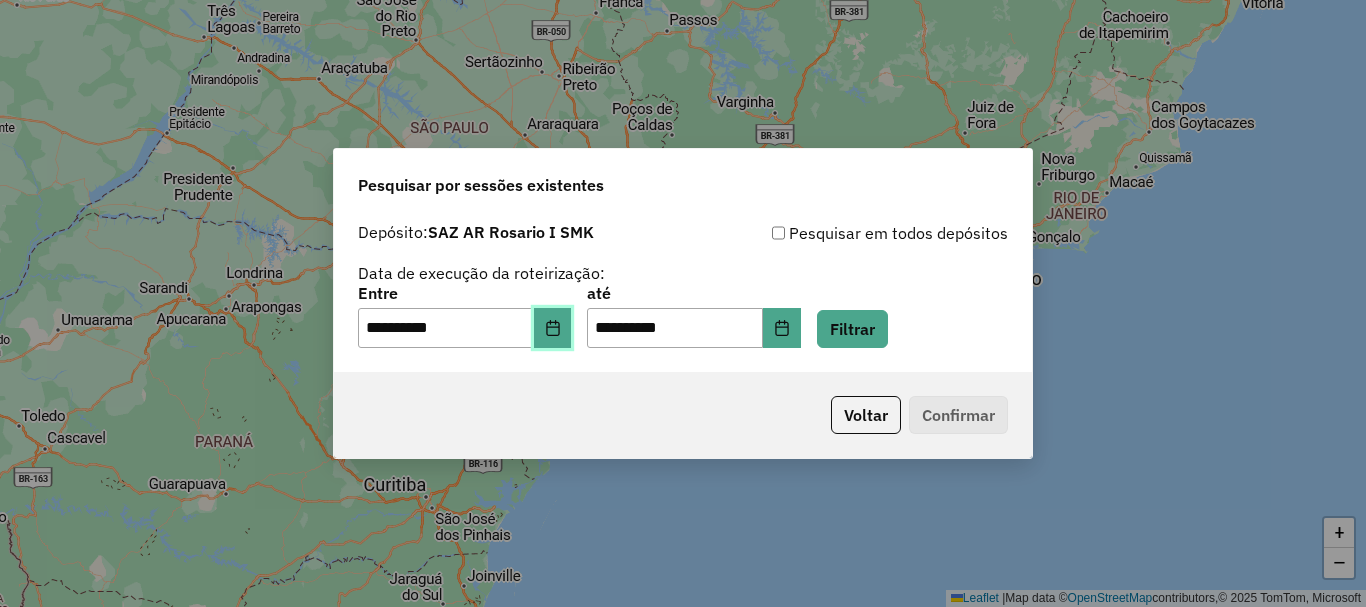 click at bounding box center [553, 328] 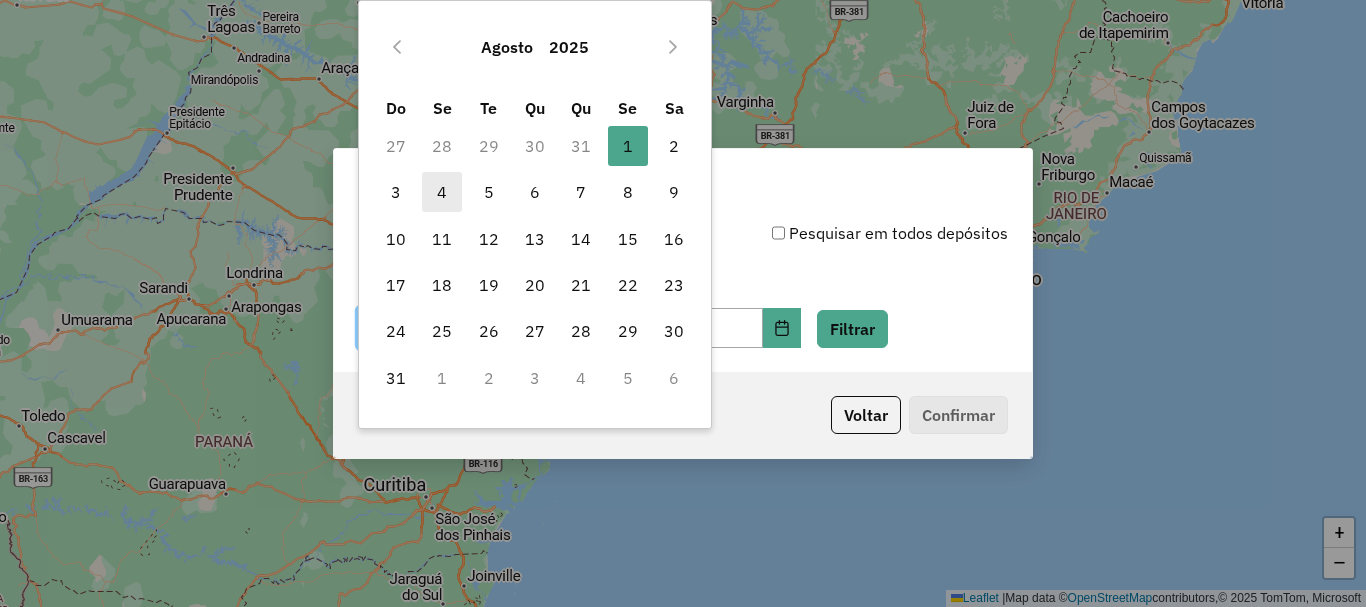 click on "4" at bounding box center [442, 192] 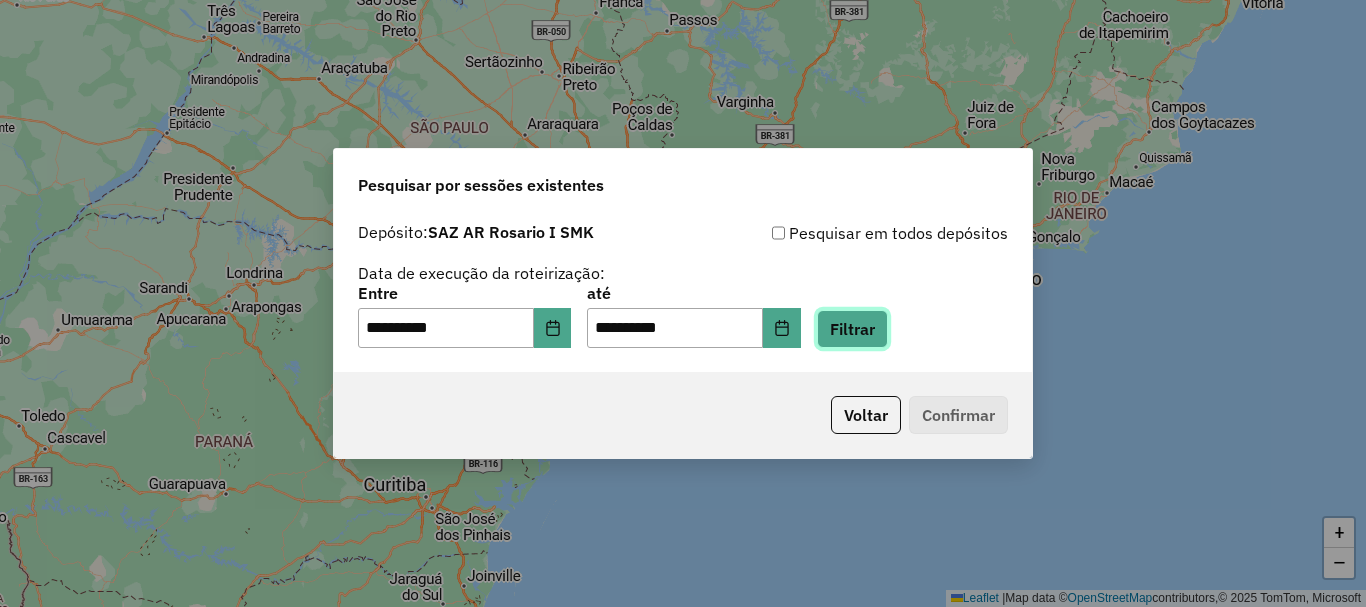 click on "Filtrar" 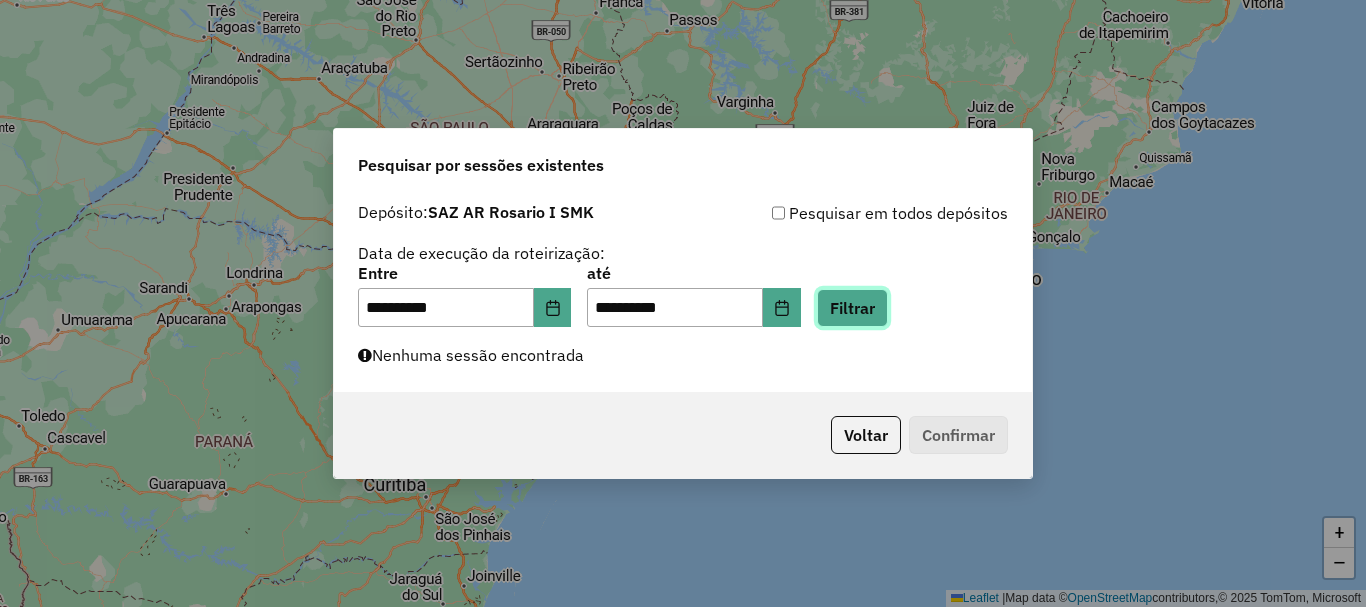 click on "Filtrar" 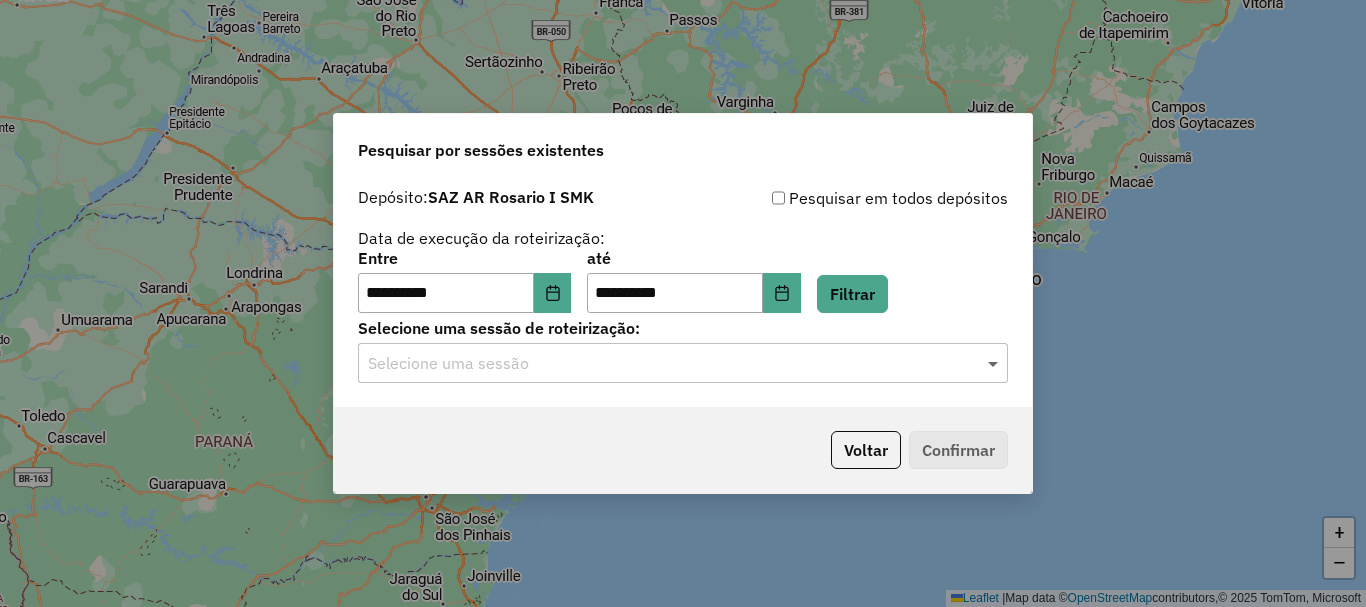click 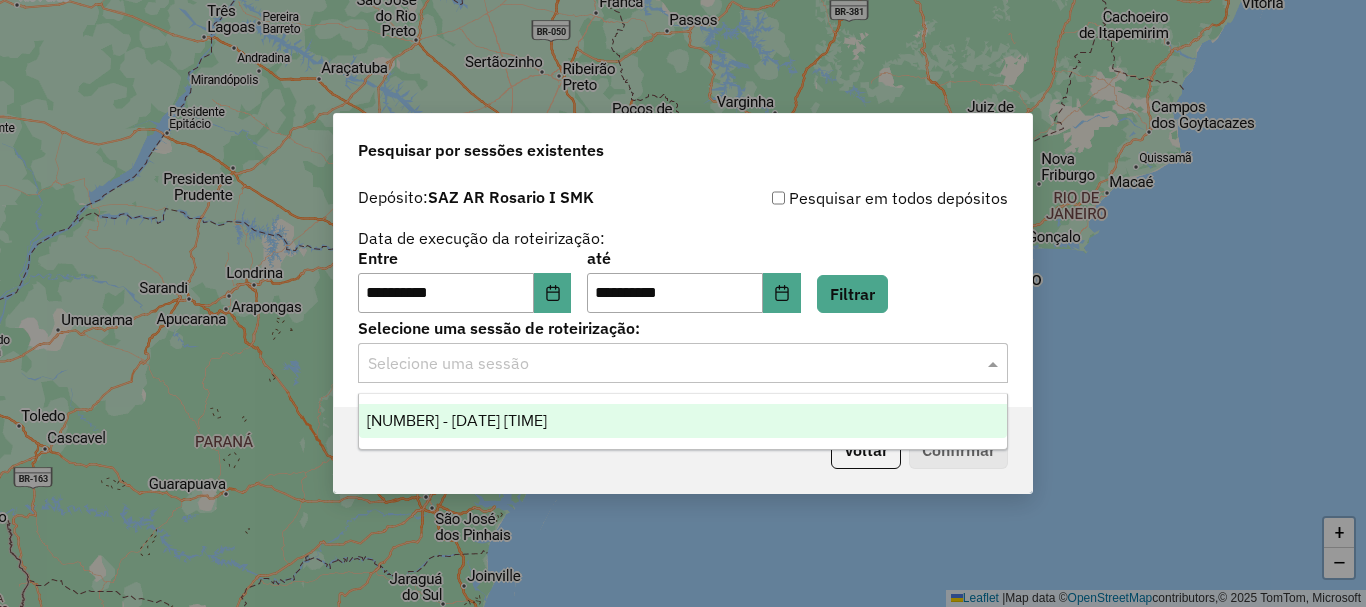 click on "1221958 - 04/08/2025 15:36" at bounding box center [457, 420] 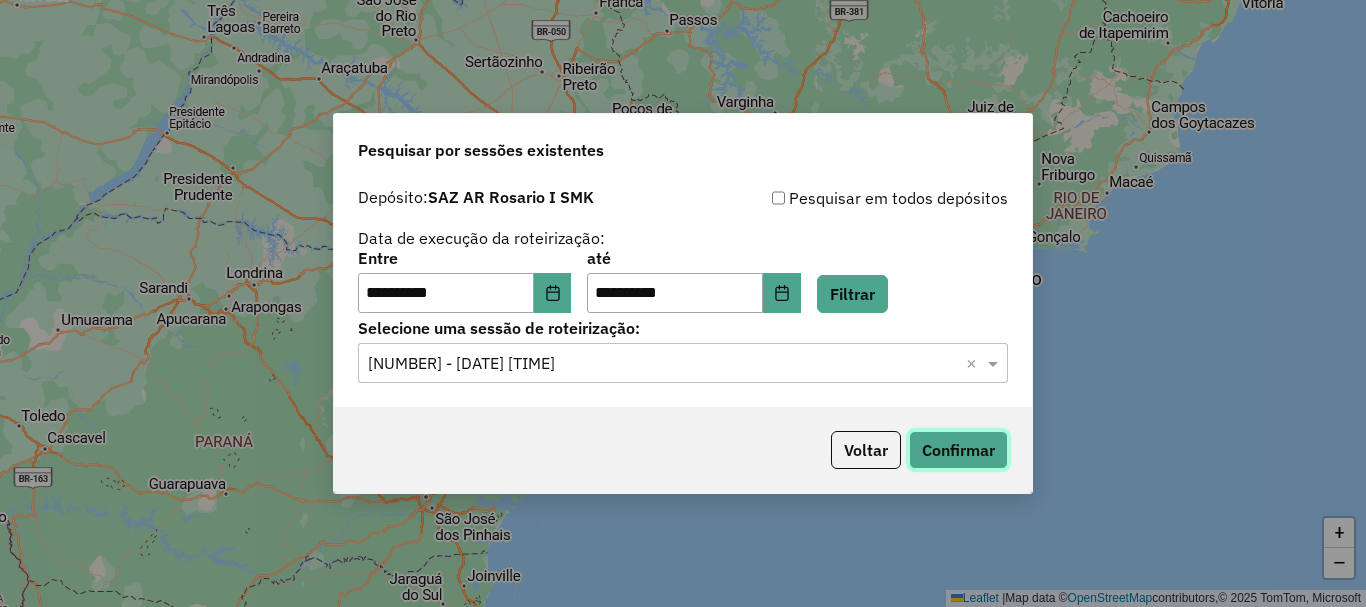 click on "Confirmar" 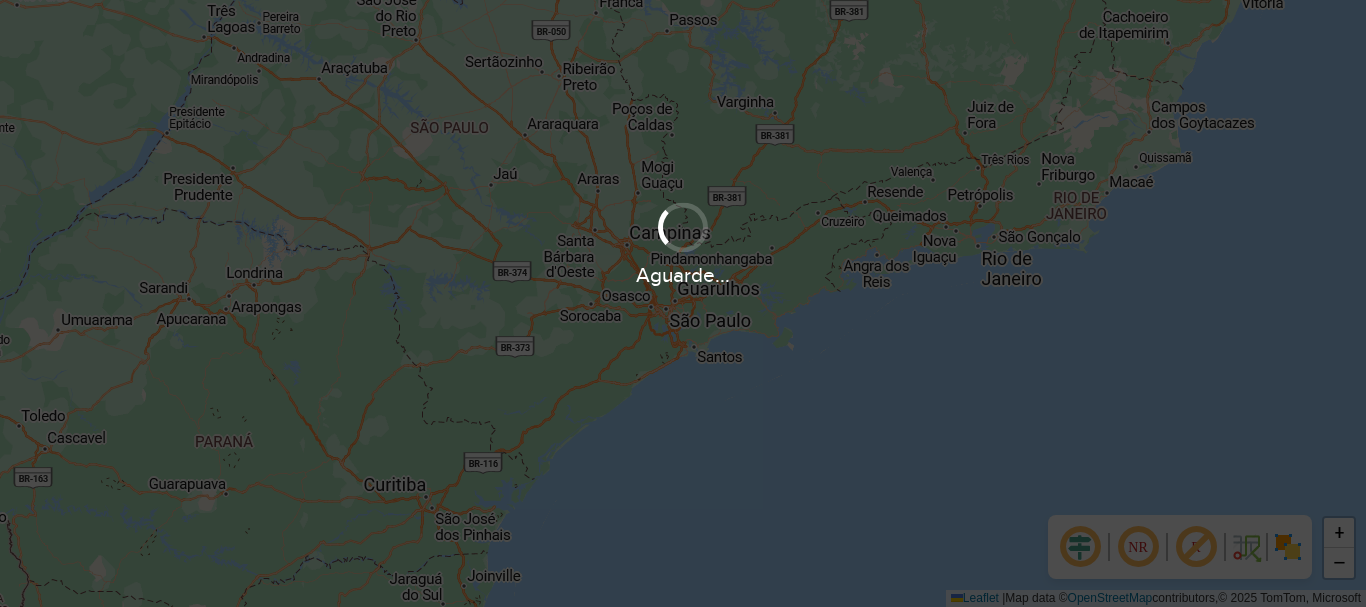 scroll, scrollTop: 0, scrollLeft: 0, axis: both 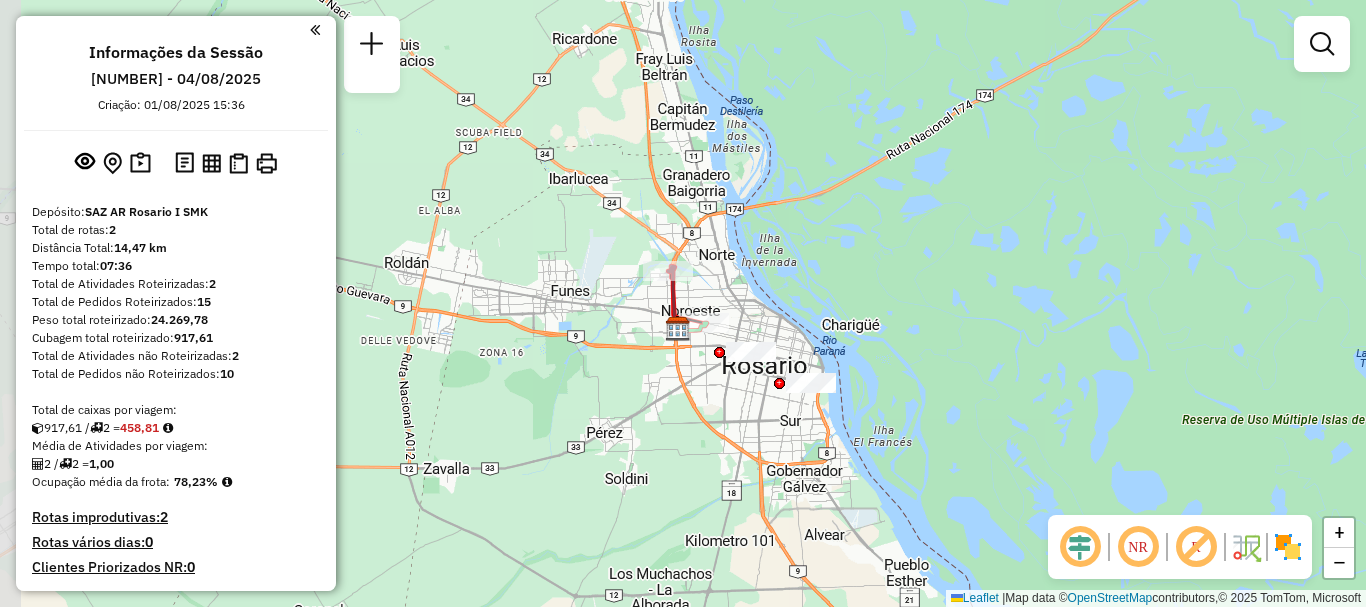 drag, startPoint x: 850, startPoint y: 297, endPoint x: 1025, endPoint y: 295, distance: 175.01143 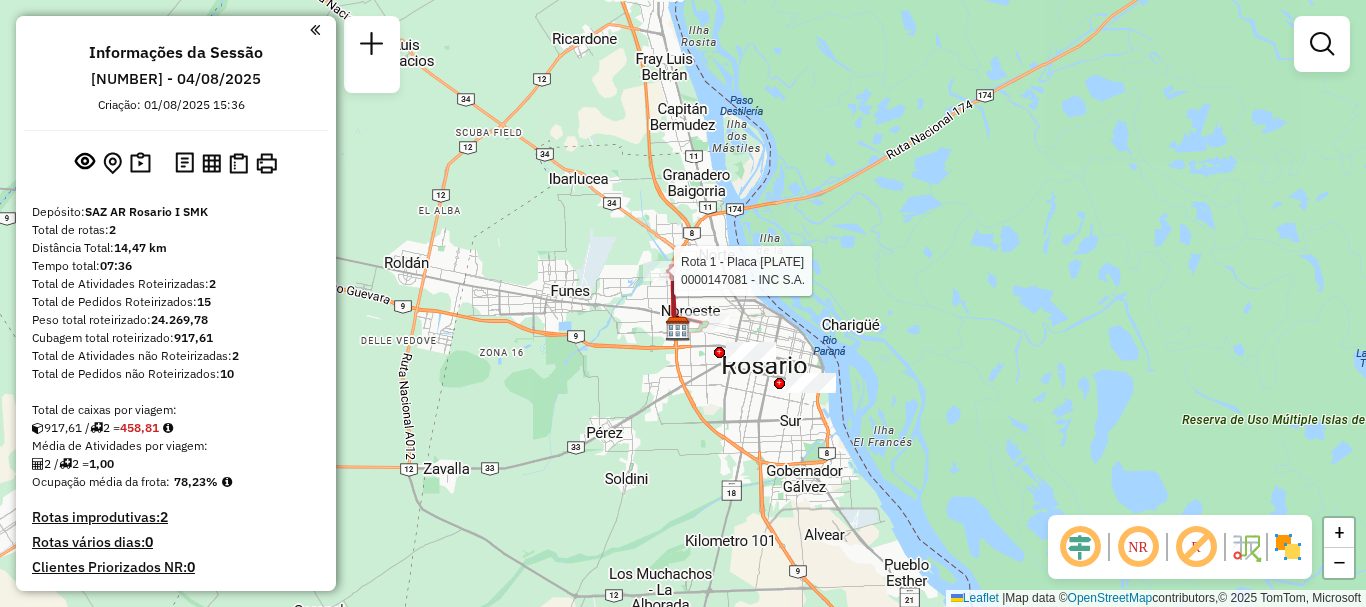 select on "**********" 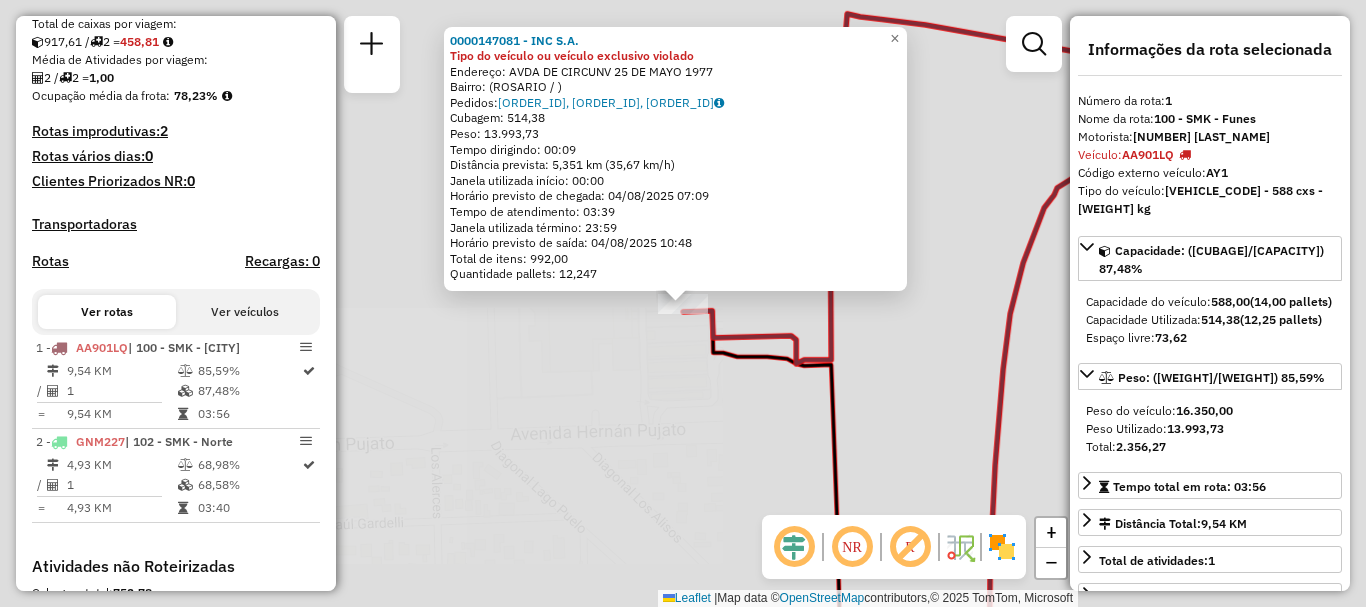 scroll, scrollTop: 667, scrollLeft: 0, axis: vertical 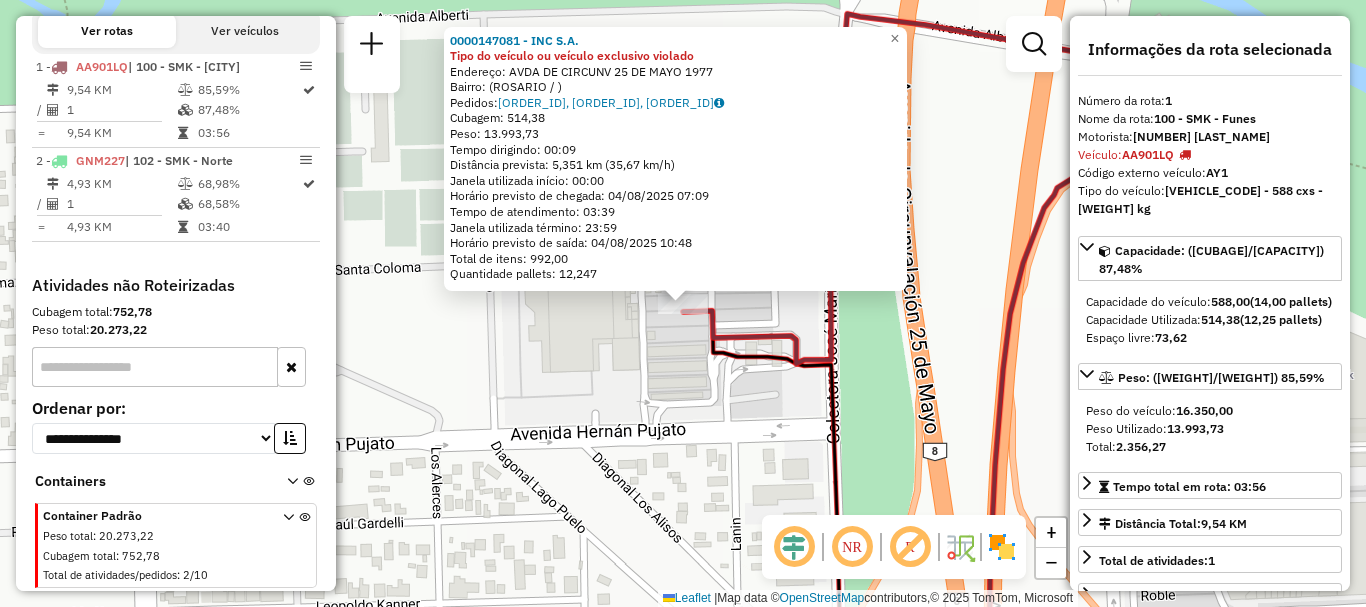 click on "0000147081 - INC S.A. Tipo do veículo ou veículo exclusivo violado  Endereço: [STREET]     [NUMBER]   Bairro:  ([CITY] / )   Pedidos:  [ORDER_ID], [ORDER_ID], [ORDER_ID]   Cubagem: [CUBAGE]  Peso: [WEIGHT]  Tempo dirigindo: 00:09   Distância prevista: 5,351 km (35,67 km/h)   Janela utilizada início: 00:00   Horário previsto de chegada: 04/08/2025 07:09   Tempo de atendimento: 03:39   Janela utilizada término: 23:59   Horário previsto de saída: 04/08/2025 10:48   Total de itens: [TOTAL_ITEMS]   Quantidade pallets: [PALLETS]  × Janela de atendimento Grade de atendimento Capacidade Transportadoras Veículos Cliente Pedidos  Rotas Selecione os dias de semana para filtrar as janelas de atendimento  Seg   Ter   Qua   Qui   Sex   Sáb   Dom  Informe o período da janela de atendimento: De: Até:  Filtrar exatamente a janela do cliente  Considerar janela de atendimento padrão  Selecione os dias de semana para filtrar as grades de atendimento  Seg   Ter   Qua   Qui   Sex   Sáb   Dom   Peso mínimo:   De:" 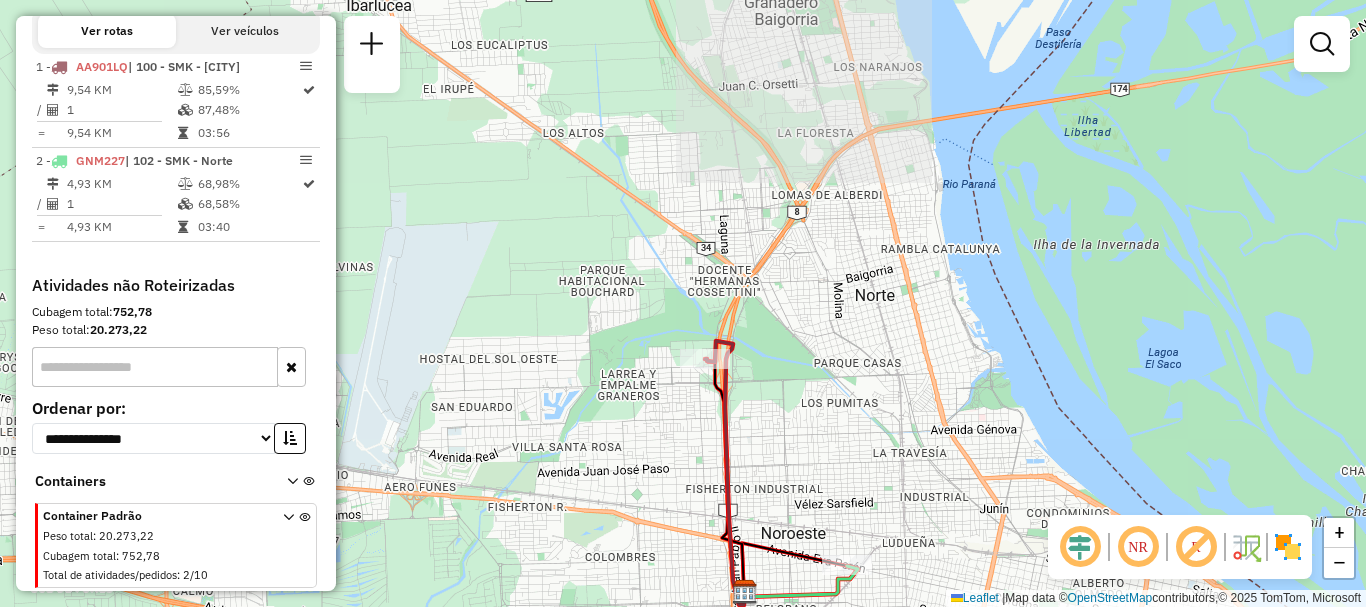 drag, startPoint x: 743, startPoint y: 423, endPoint x: 688, endPoint y: 219, distance: 211.28416 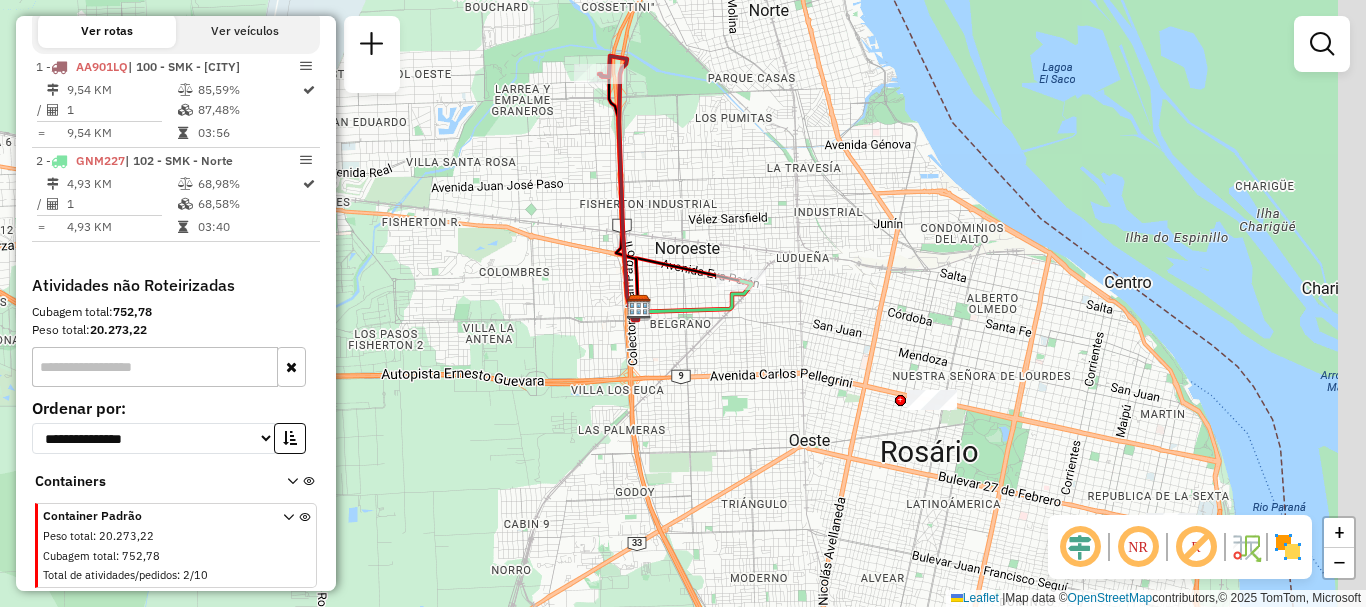 drag, startPoint x: 825, startPoint y: 404, endPoint x: 638, endPoint y: 162, distance: 305.83167 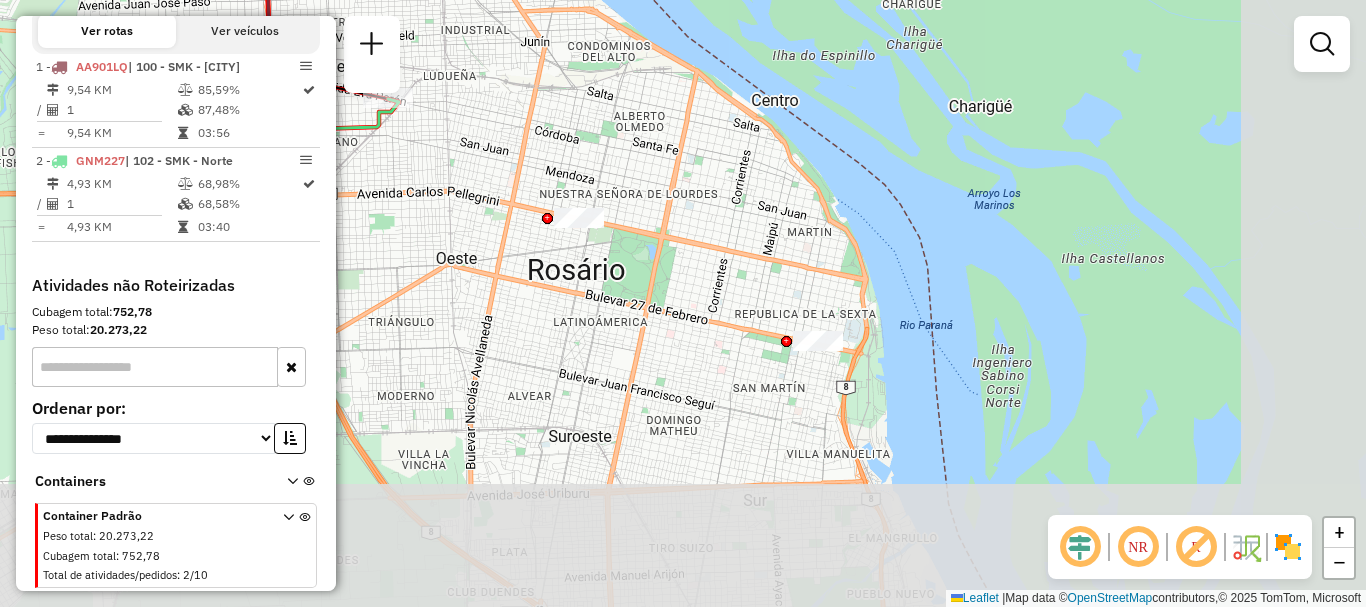 drag, startPoint x: 680, startPoint y: 257, endPoint x: 656, endPoint y: 233, distance: 33.941124 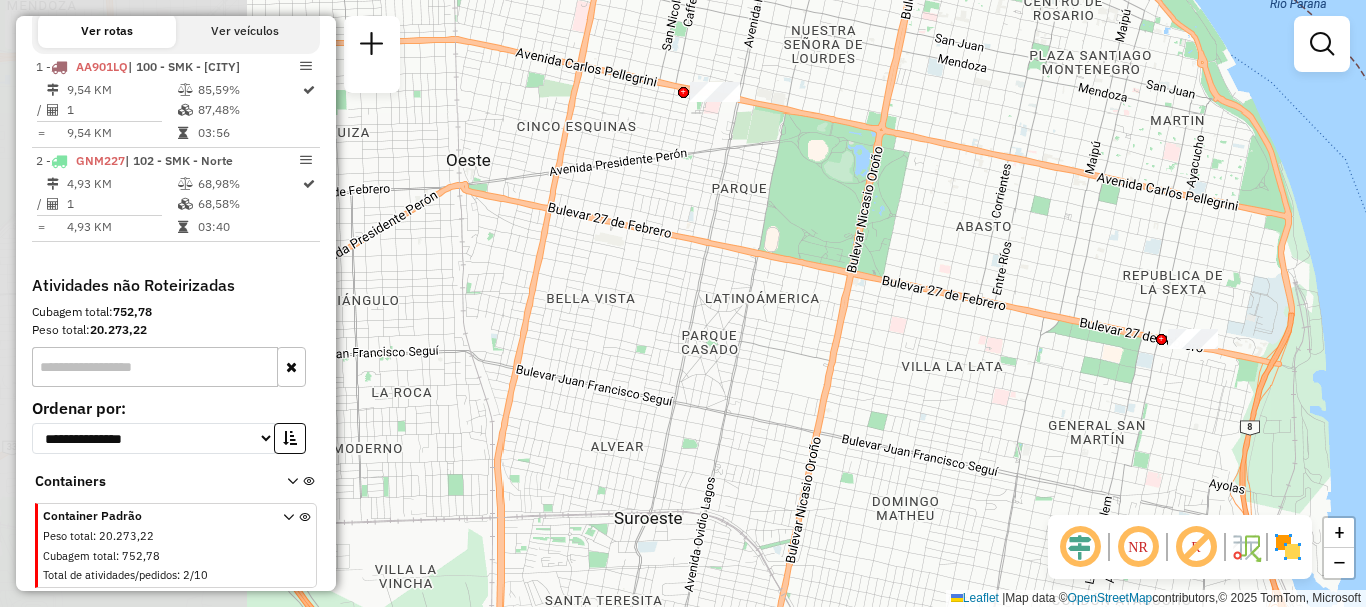drag, startPoint x: 580, startPoint y: 342, endPoint x: 1118, endPoint y: 345, distance: 538.00836 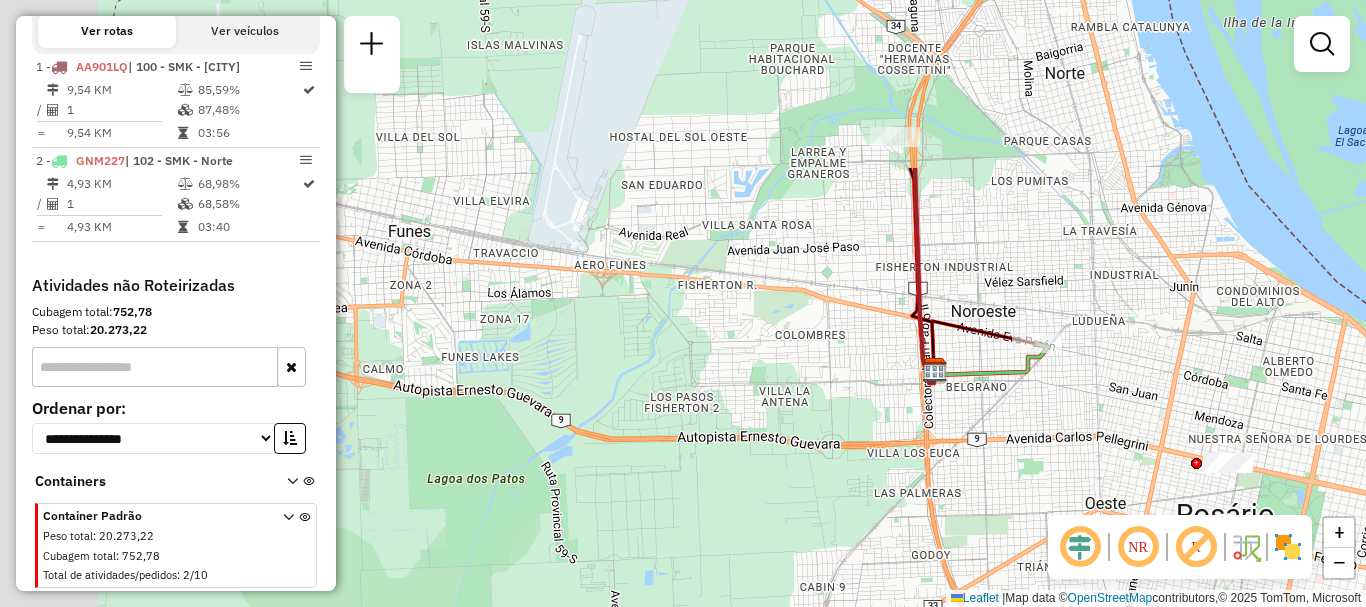 drag, startPoint x: 950, startPoint y: 402, endPoint x: 1153, endPoint y: 593, distance: 278.72925 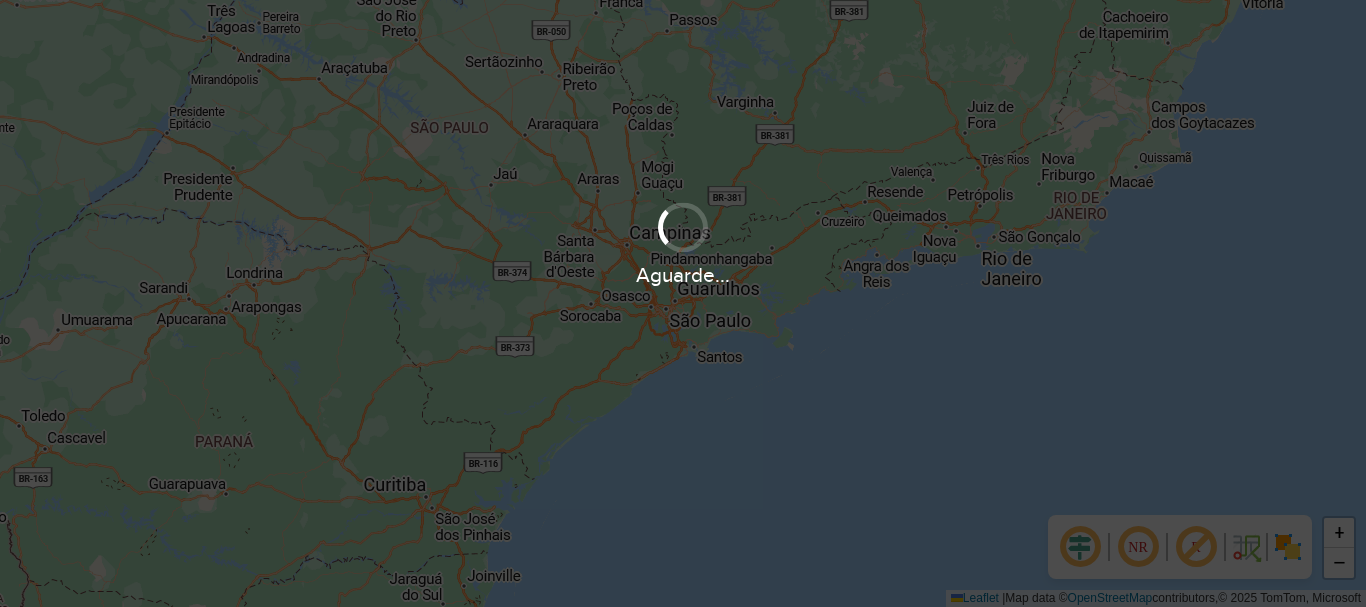 scroll, scrollTop: 0, scrollLeft: 0, axis: both 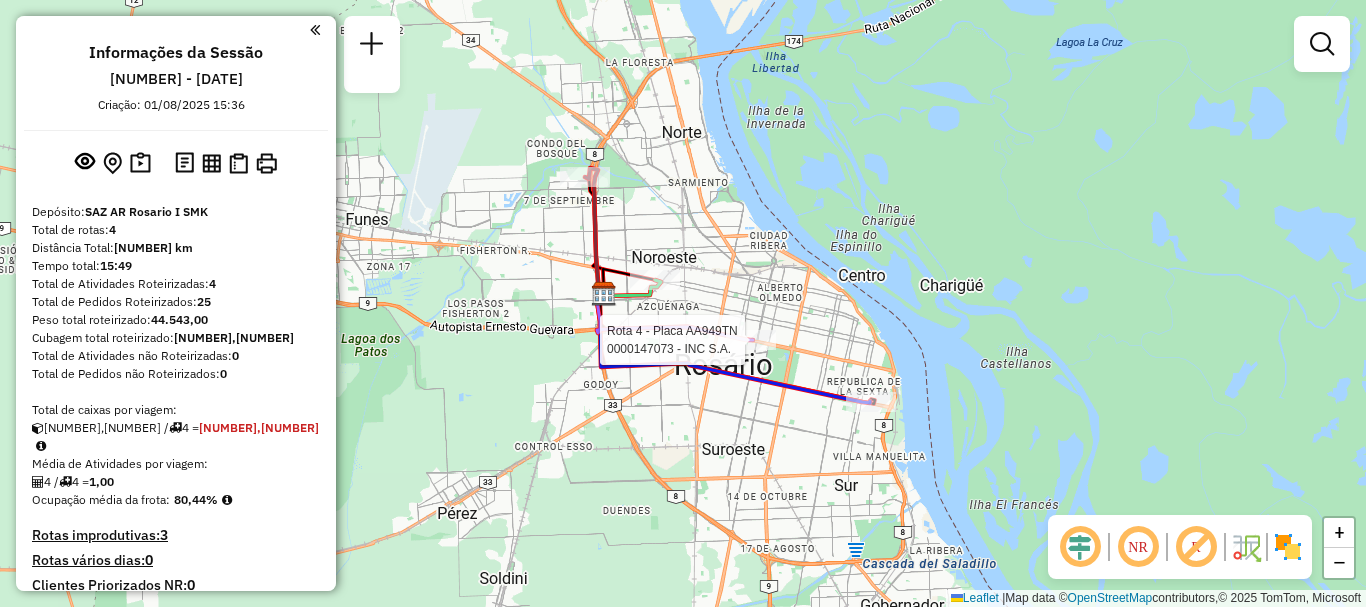 select on "**********" 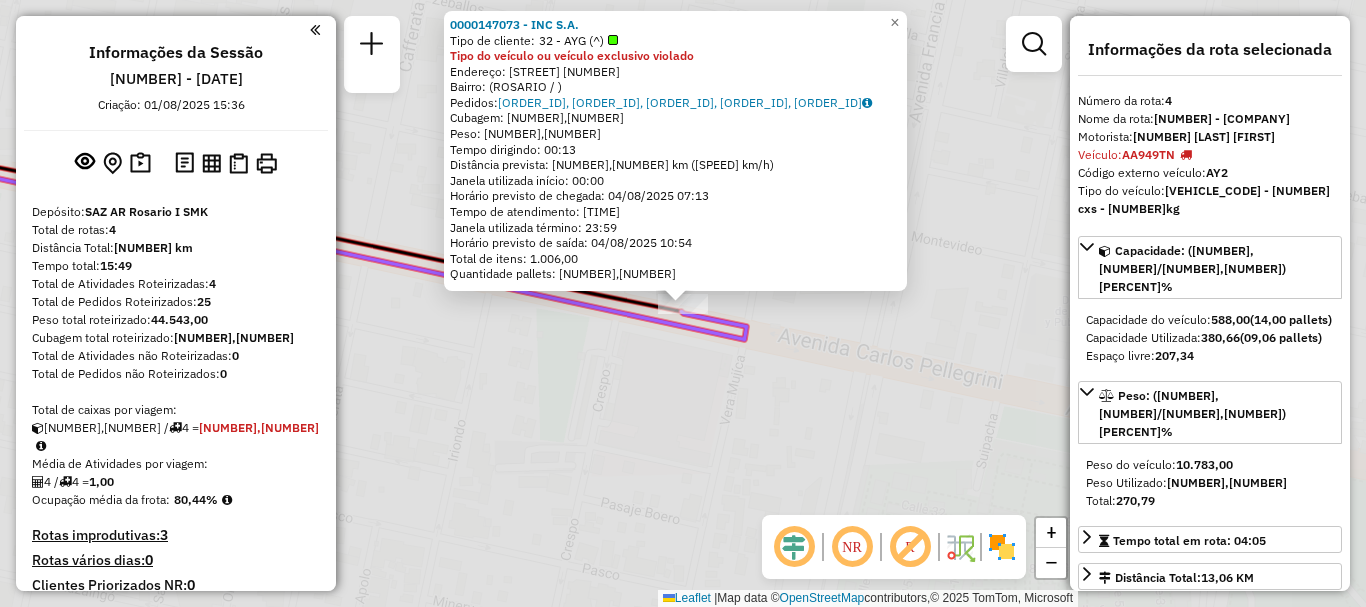 scroll, scrollTop: 540, scrollLeft: 0, axis: vertical 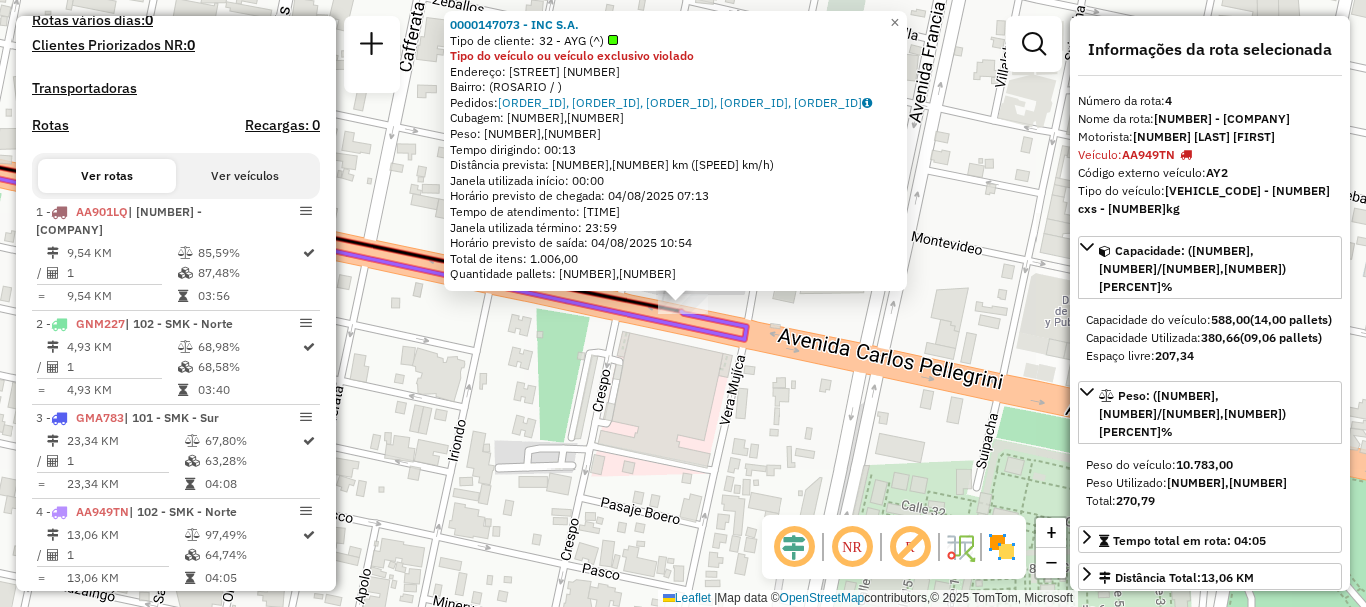 click 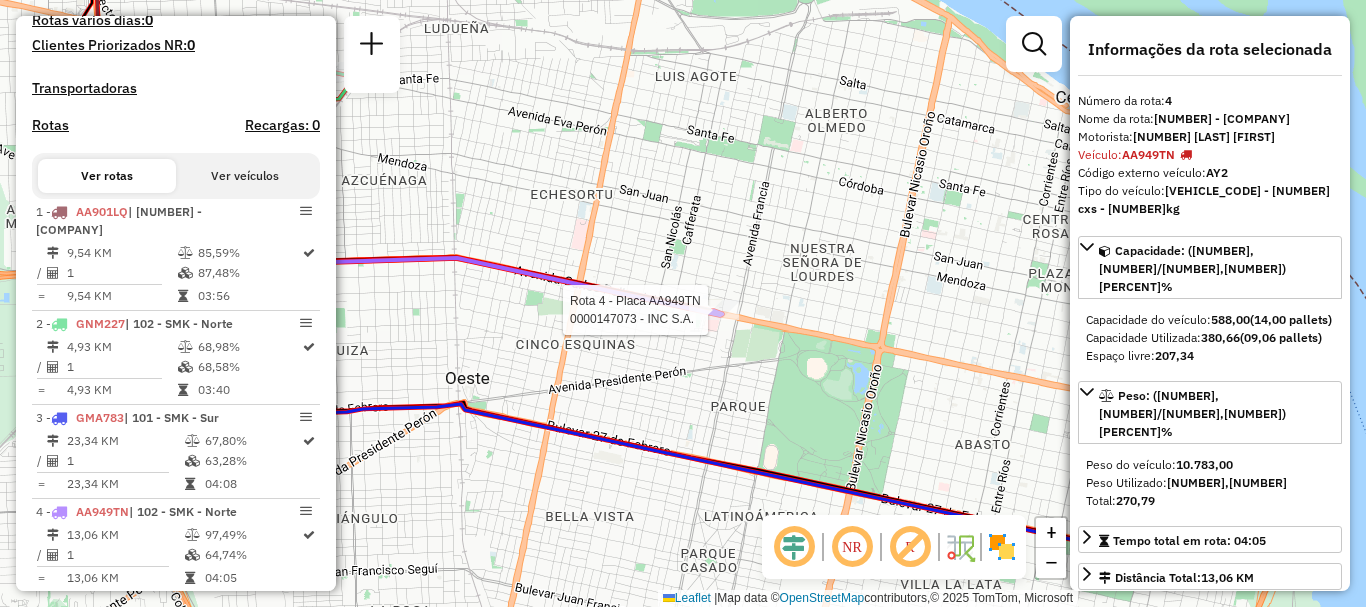 click 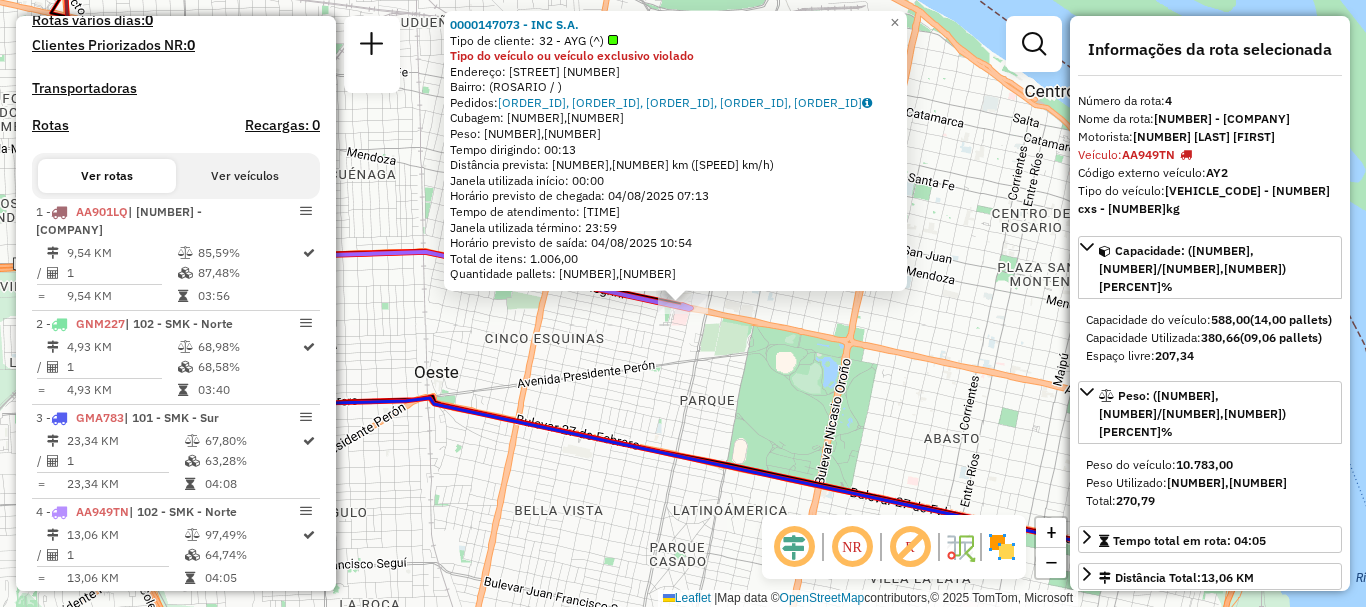 click on "0000147073 - INC S.A.  Tipo de cliente:   32 - AYG (^)  Tipo do veículo ou veículo exclusivo violado  Endereço: AVDA PELLEGRINI     3250   Bairro:  (ROSARIO / )   Pedidos:  008634674, 008634675, 008634676, 008634677, 008634678   Cubagem: 380,67  Peso: 10.512,21  Tempo dirigindo: 00:13   Distância prevista: 6,759 km (31,20 km/h)   Janela utilizada início: 00:00   Horário previsto de chegada: 04/08/2025 07:13   Tempo de atendimento: 03:41   Janela utilizada término: 23:59   Horário previsto de saída: 04/08/2025 10:54   Total de itens: 1.006,00   Quantidade pallets: 9,063  × Janela de atendimento Grade de atendimento Capacidade Transportadoras Veículos Cliente Pedidos  Rotas Selecione os dias de semana para filtrar as janelas de atendimento  Seg   Ter   Qua   Qui   Sex   Sáb   Dom  Informe o período da janela de atendimento: De: Até:  Filtrar exatamente a janela do cliente  Considerar janela de atendimento padrão  Selecione os dias de semana para filtrar as grades de atendimento  Seg   Ter   Qua" 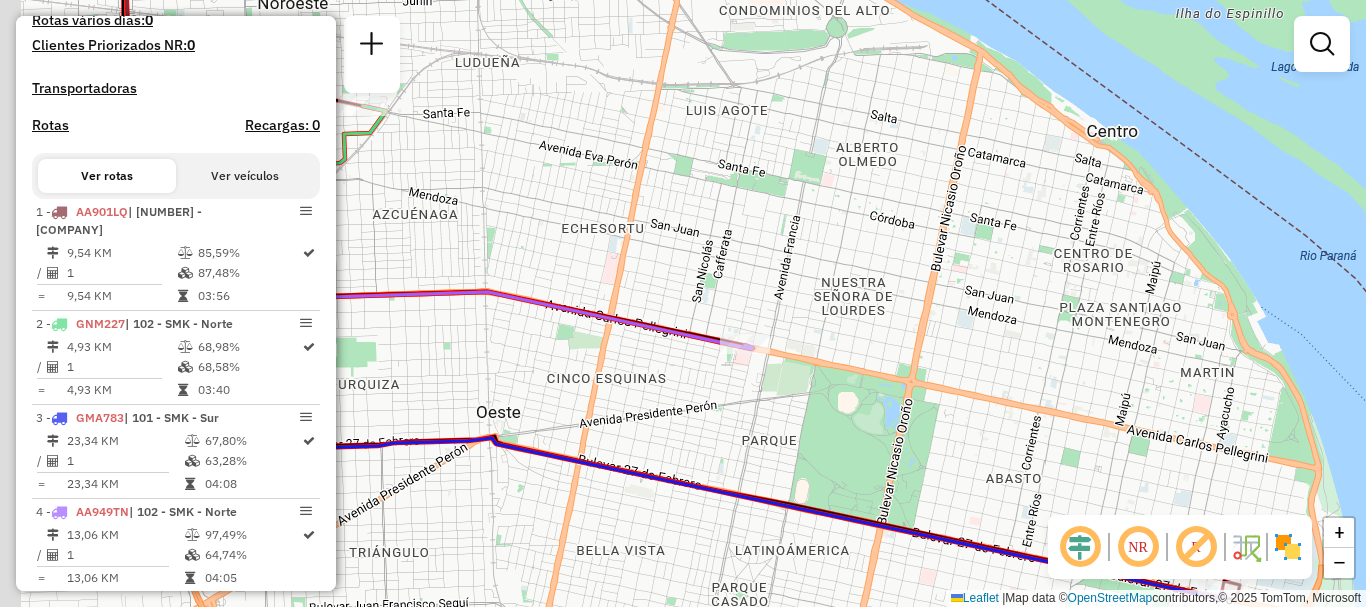 drag, startPoint x: 683, startPoint y: 348, endPoint x: 1088, endPoint y: 457, distance: 419.4115 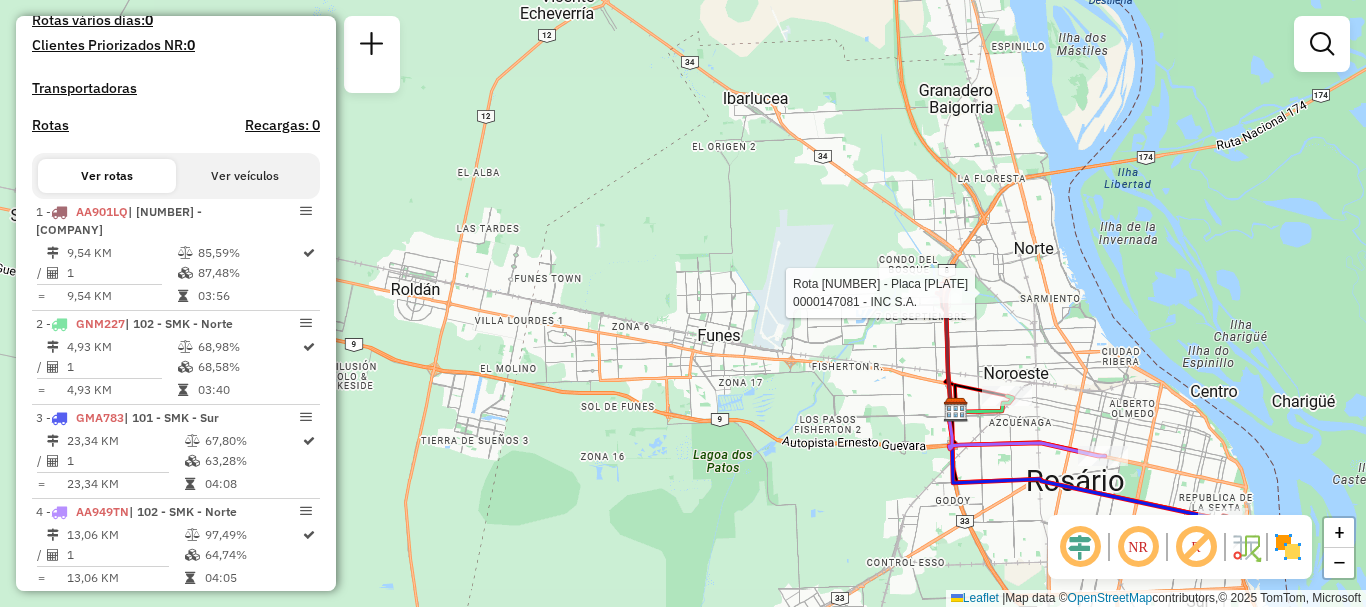 select on "**********" 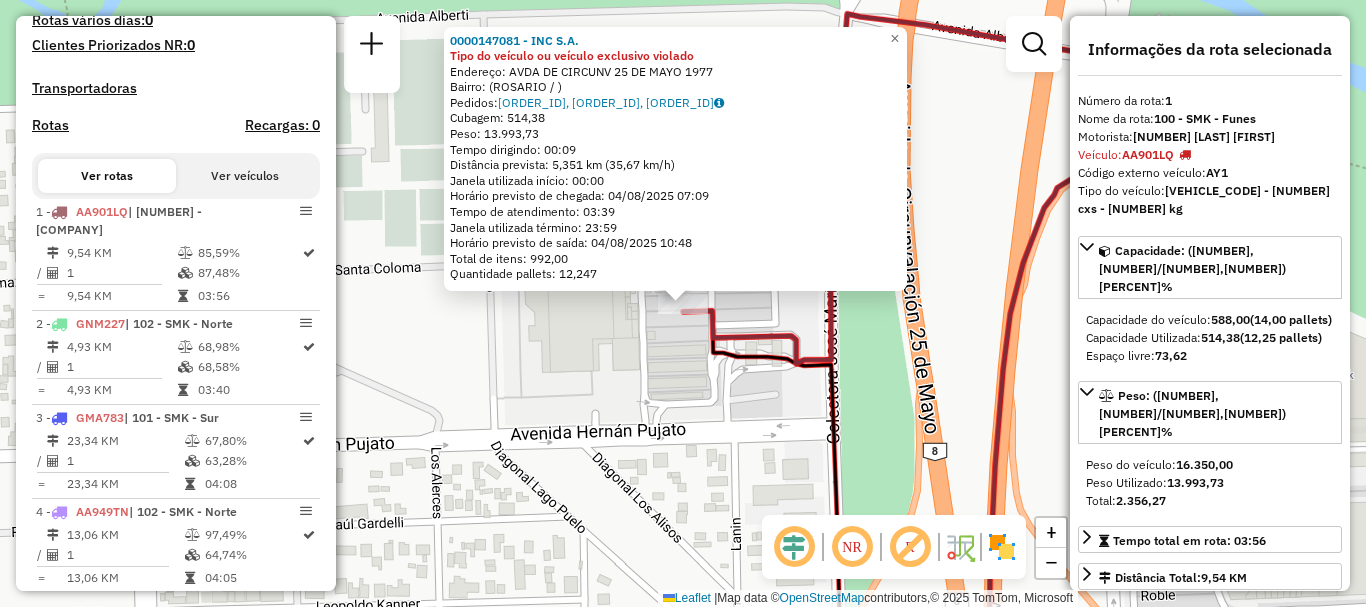 click on "0000147081 - INC S.A. Tipo do veículo ou veículo exclusivo violado  Endereço: [STREET]     [NUMBER]   Bairro:  ([CITY] / )   Pedidos:  [ORDER_ID], [ORDER_ID], [ORDER_ID]   Cubagem: [CUBAGE]  Peso: [WEIGHT]  Tempo dirigindo: 00:09   Distância prevista: 5,351 km (35,67 km/h)   Janela utilizada início: 00:00   Horário previsto de chegada: 04/08/2025 07:09   Tempo de atendimento: 03:39   Janela utilizada término: 23:59   Horário previsto de saída: 04/08/2025 10:48   Total de itens: [TOTAL_ITEMS]   Quantidade pallets: [PALLETS]  × Janela de atendimento Grade de atendimento Capacidade Transportadoras Veículos Cliente Pedidos  Rotas Selecione os dias de semana para filtrar as janelas de atendimento  Seg   Ter   Qua   Qui   Sex   Sáb   Dom  Informe o período da janela de atendimento: De: Até:  Filtrar exatamente a janela do cliente  Considerar janela de atendimento padrão  Selecione os dias de semana para filtrar as grades de atendimento  Seg   Ter   Qua   Qui   Sex   Sáb   Dom   Peso mínimo:   De:" 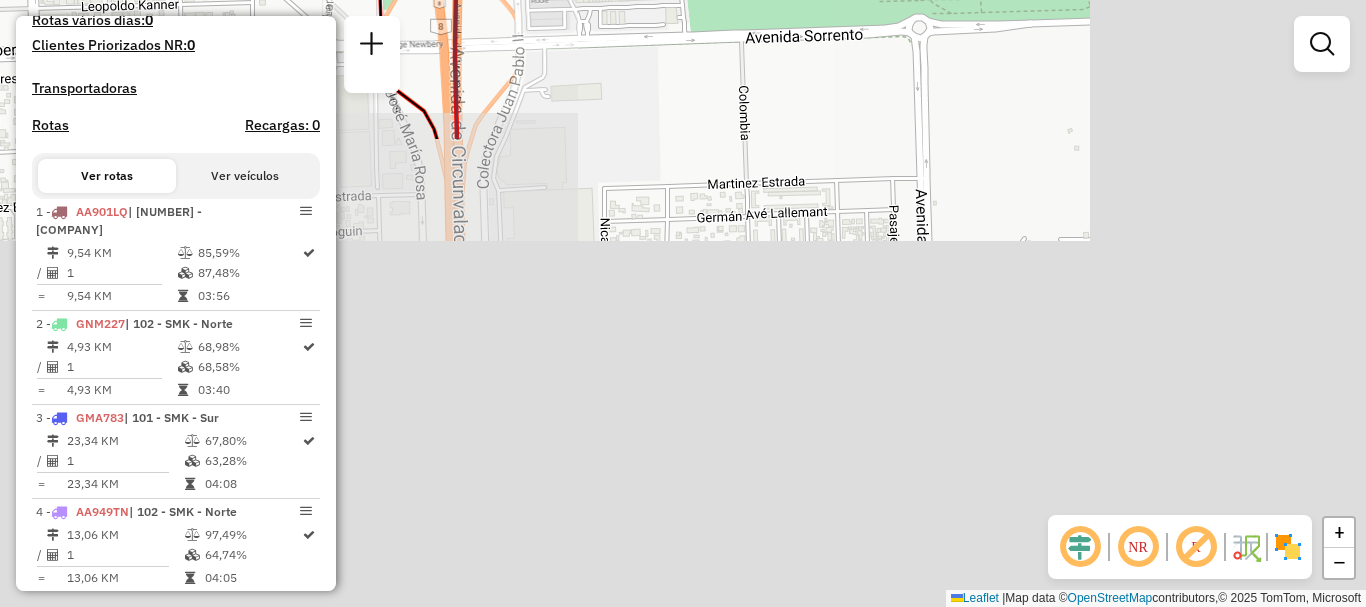 drag, startPoint x: 763, startPoint y: 119, endPoint x: 534, endPoint y: -85, distance: 306.68713 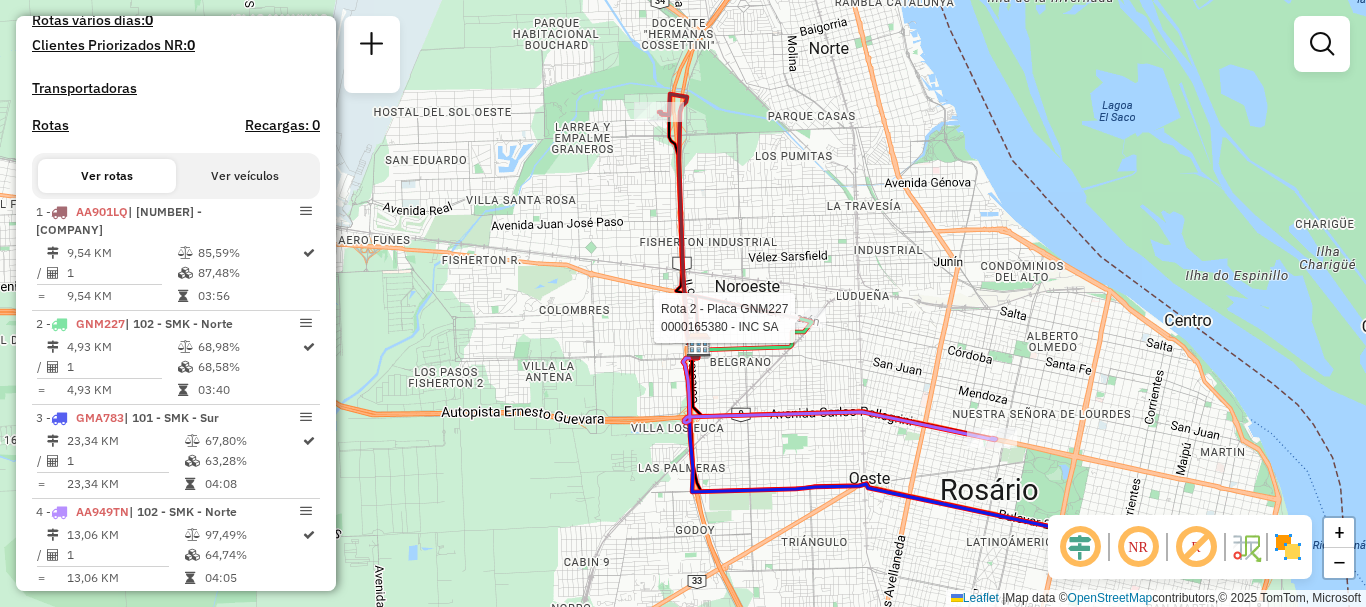 select on "**********" 